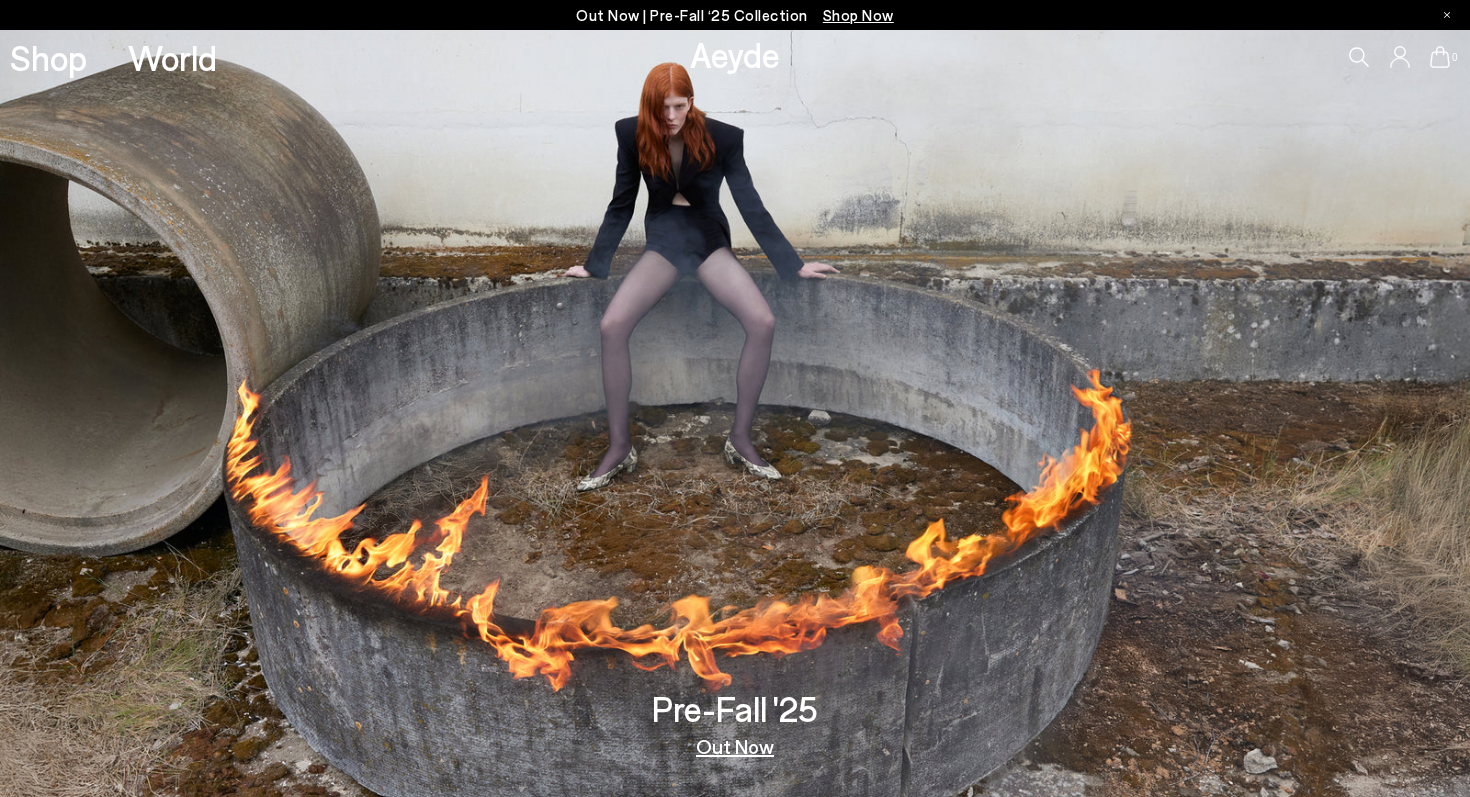 scroll, scrollTop: 0, scrollLeft: 0, axis: both 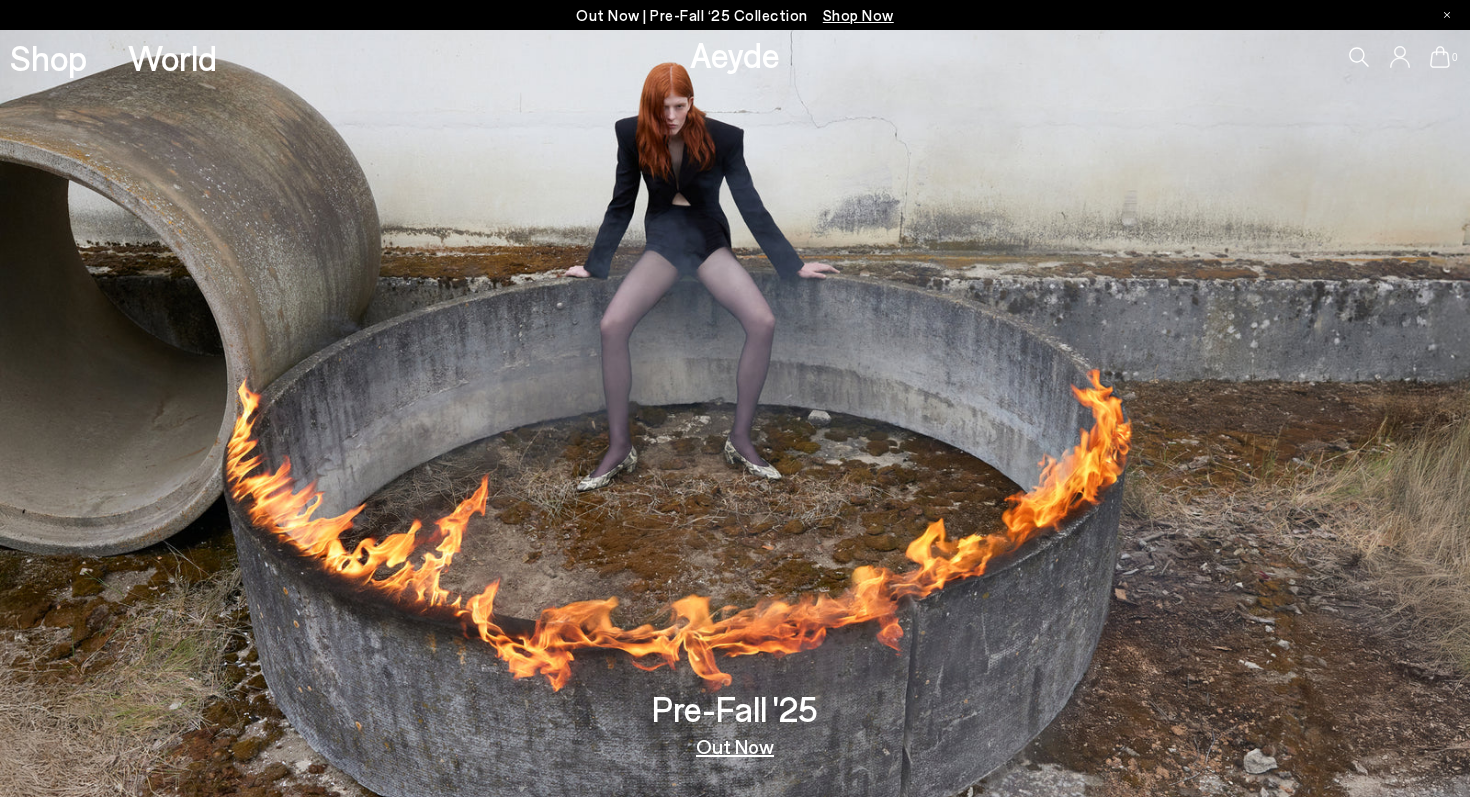 click on "Shop Now" at bounding box center [858, 15] 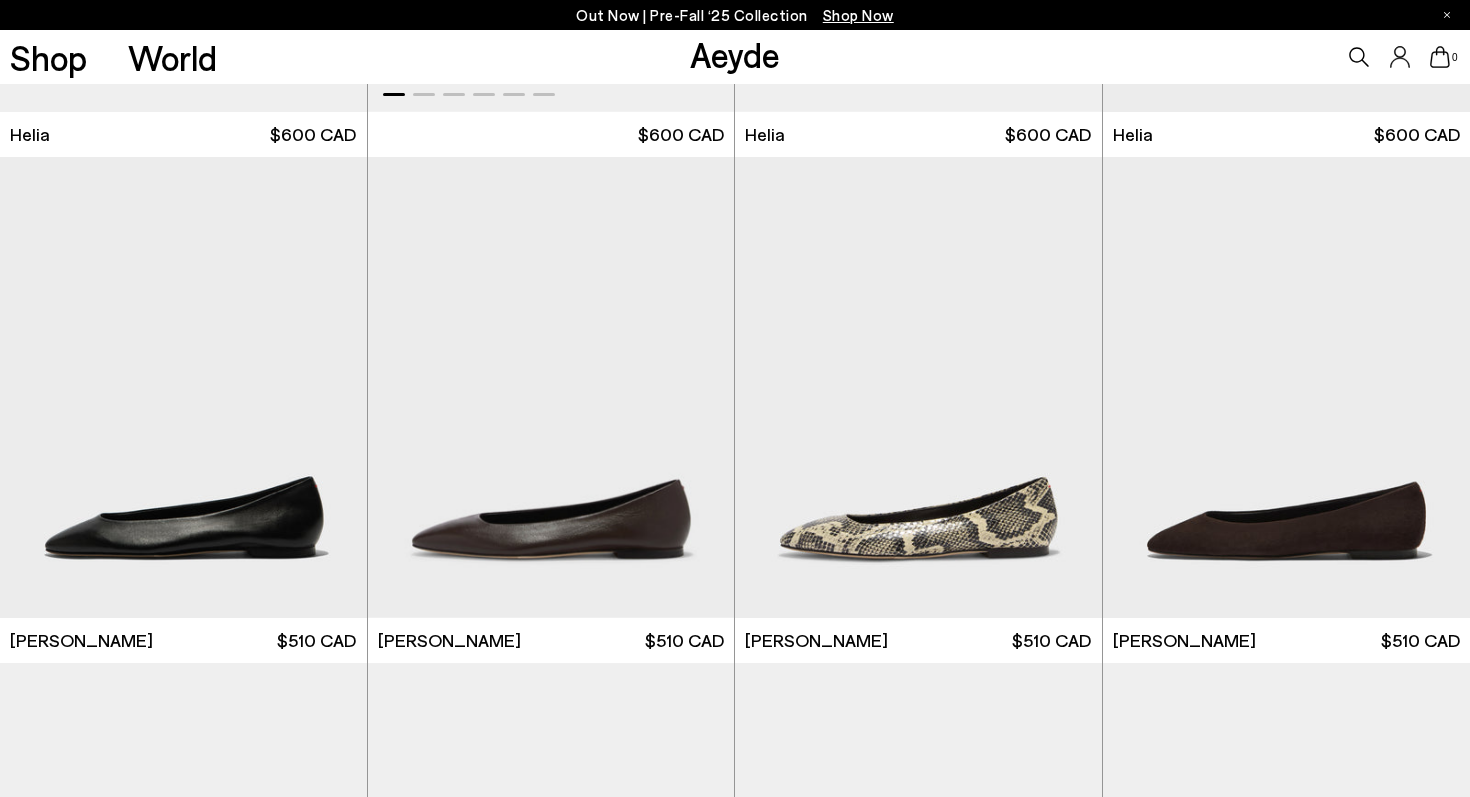 scroll, scrollTop: 796, scrollLeft: 0, axis: vertical 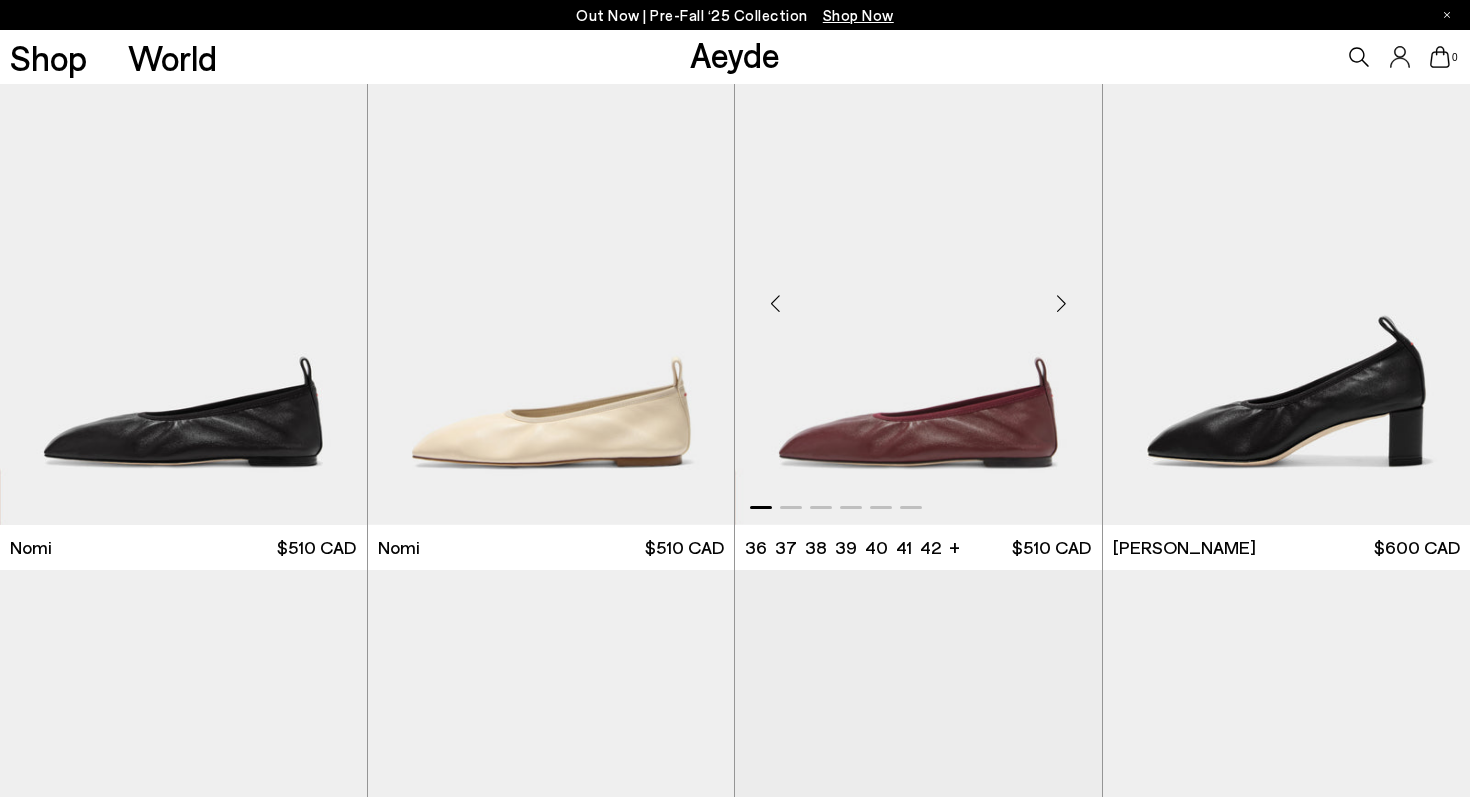 click at bounding box center [1062, 303] 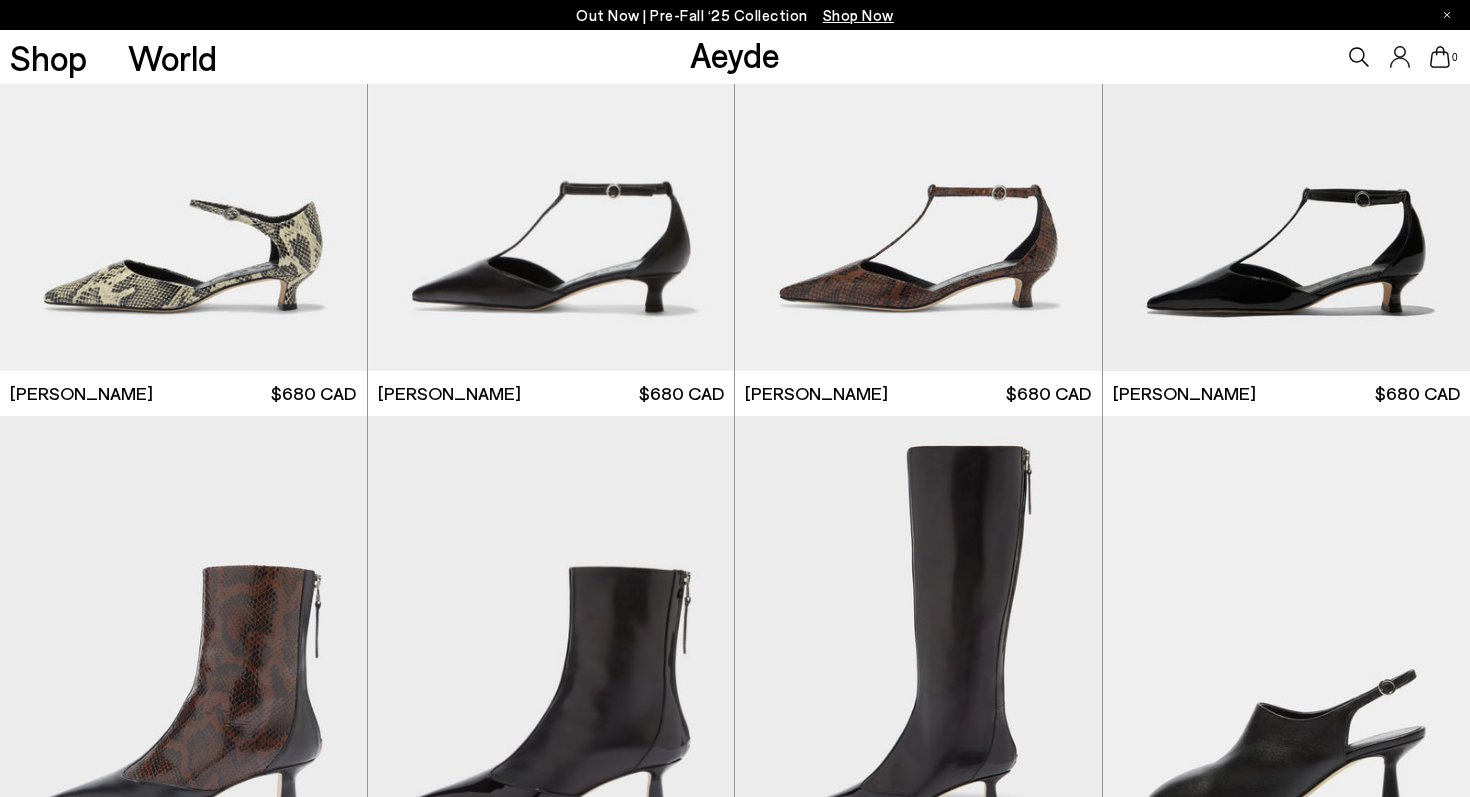 scroll, scrollTop: 2995, scrollLeft: 0, axis: vertical 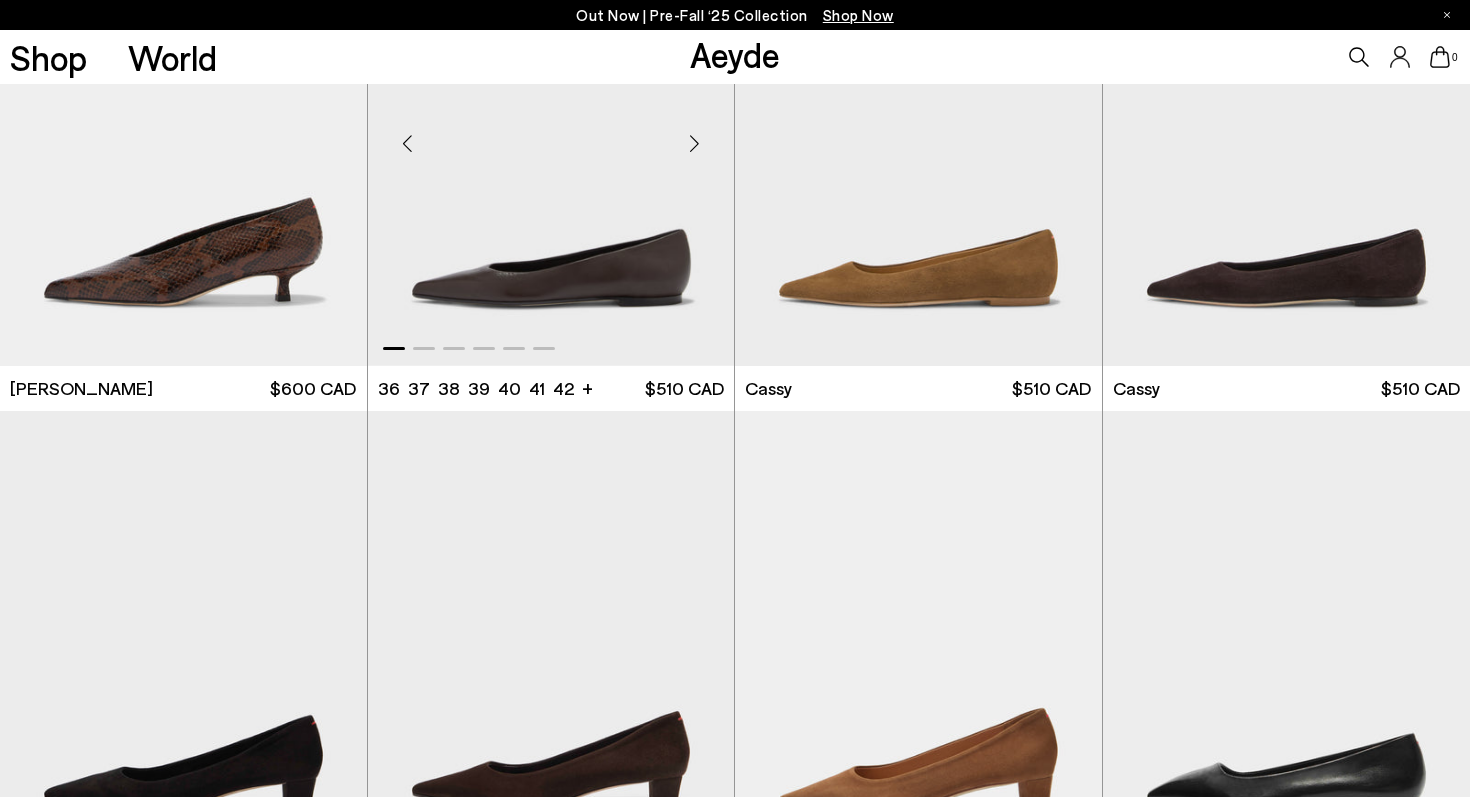 click at bounding box center (694, 143) 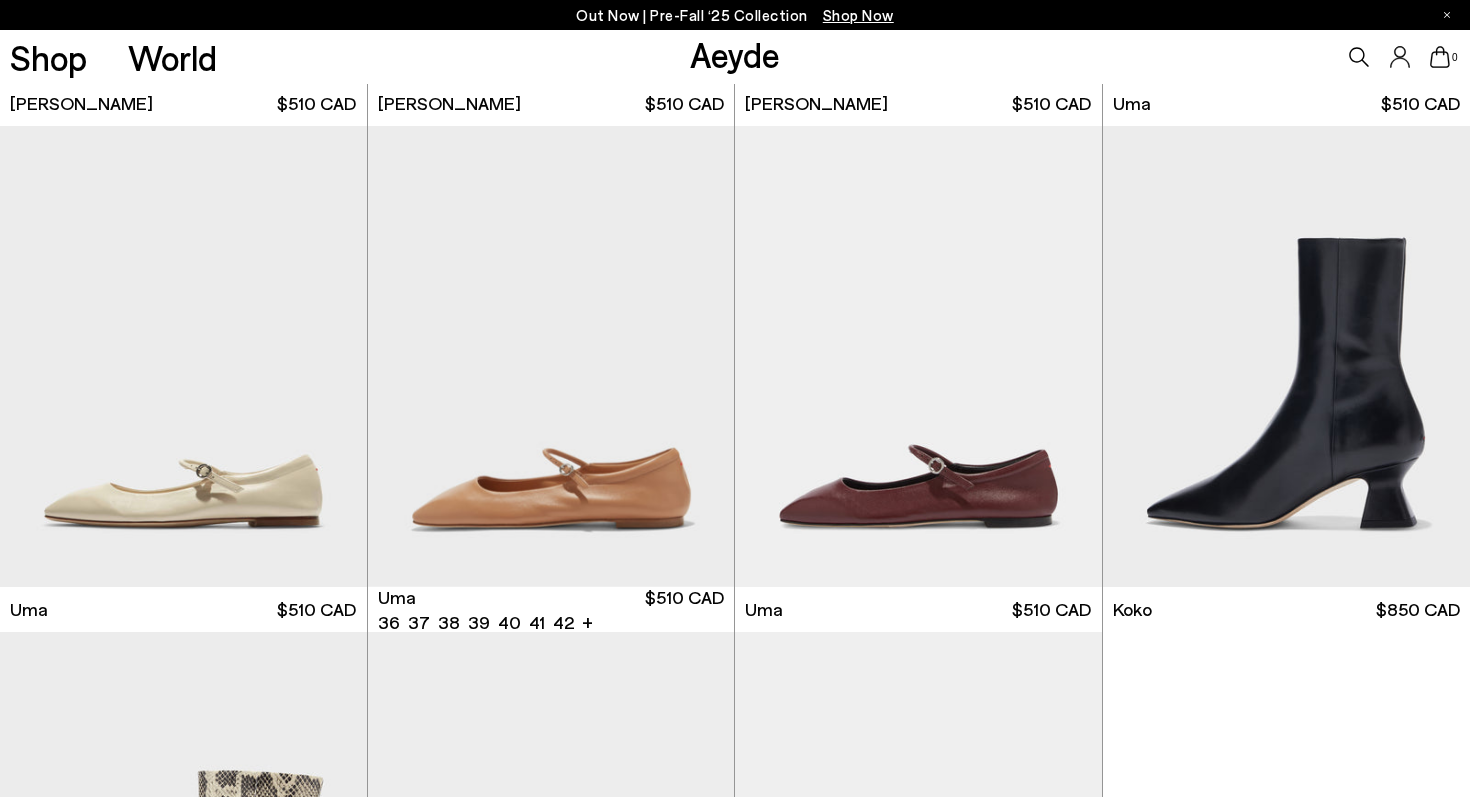 scroll, scrollTop: 7553, scrollLeft: 0, axis: vertical 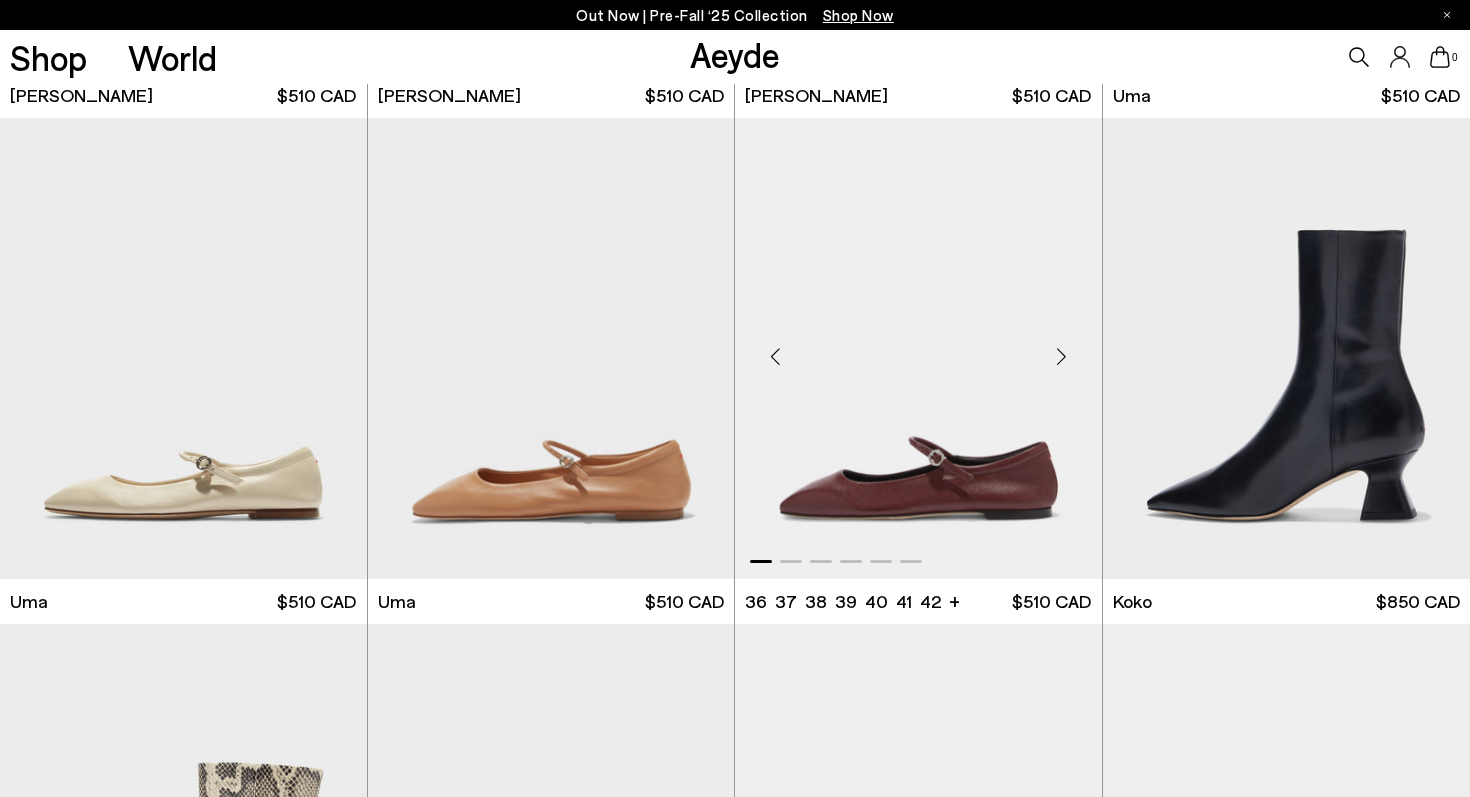 click at bounding box center (1062, 357) 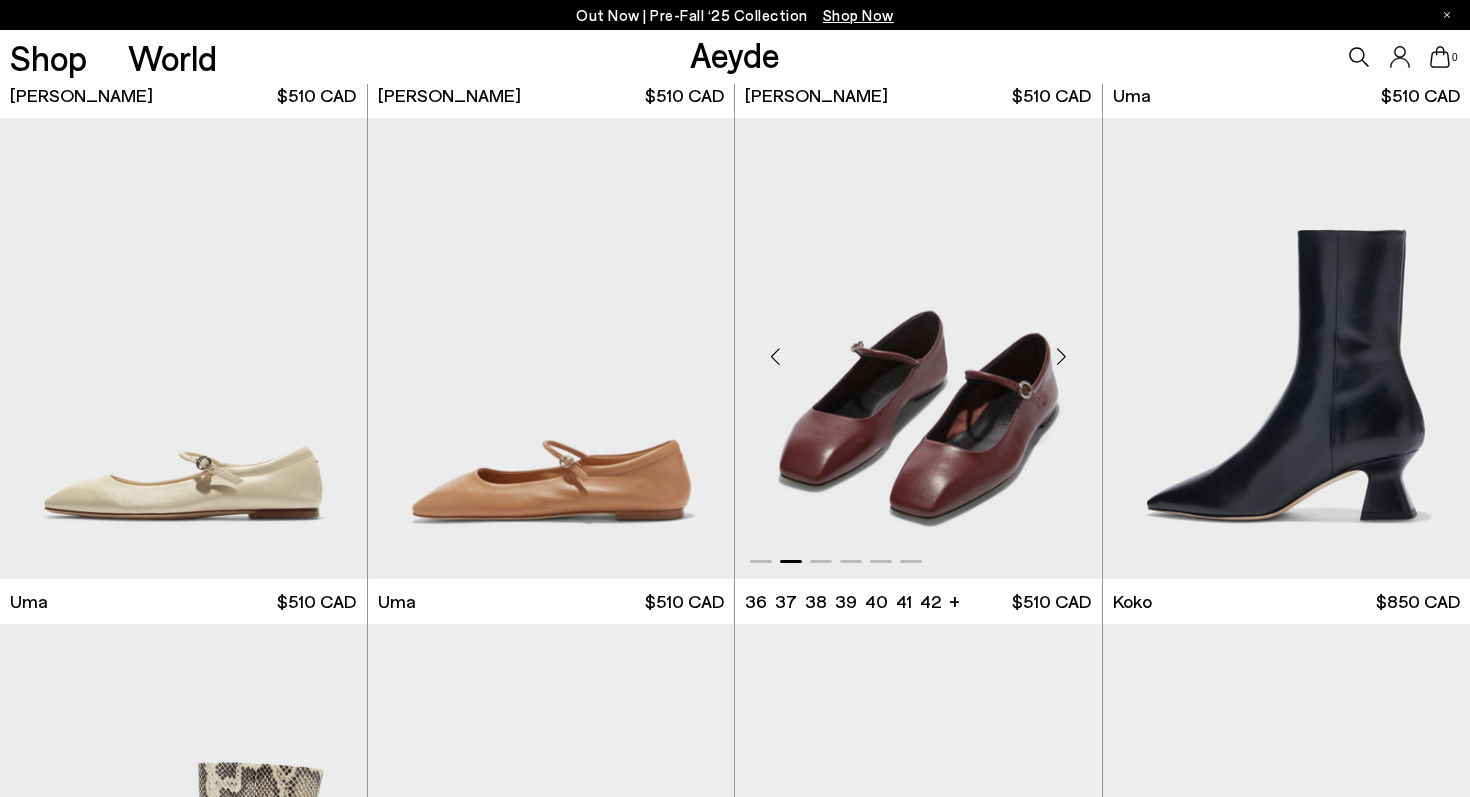 click at bounding box center (1062, 357) 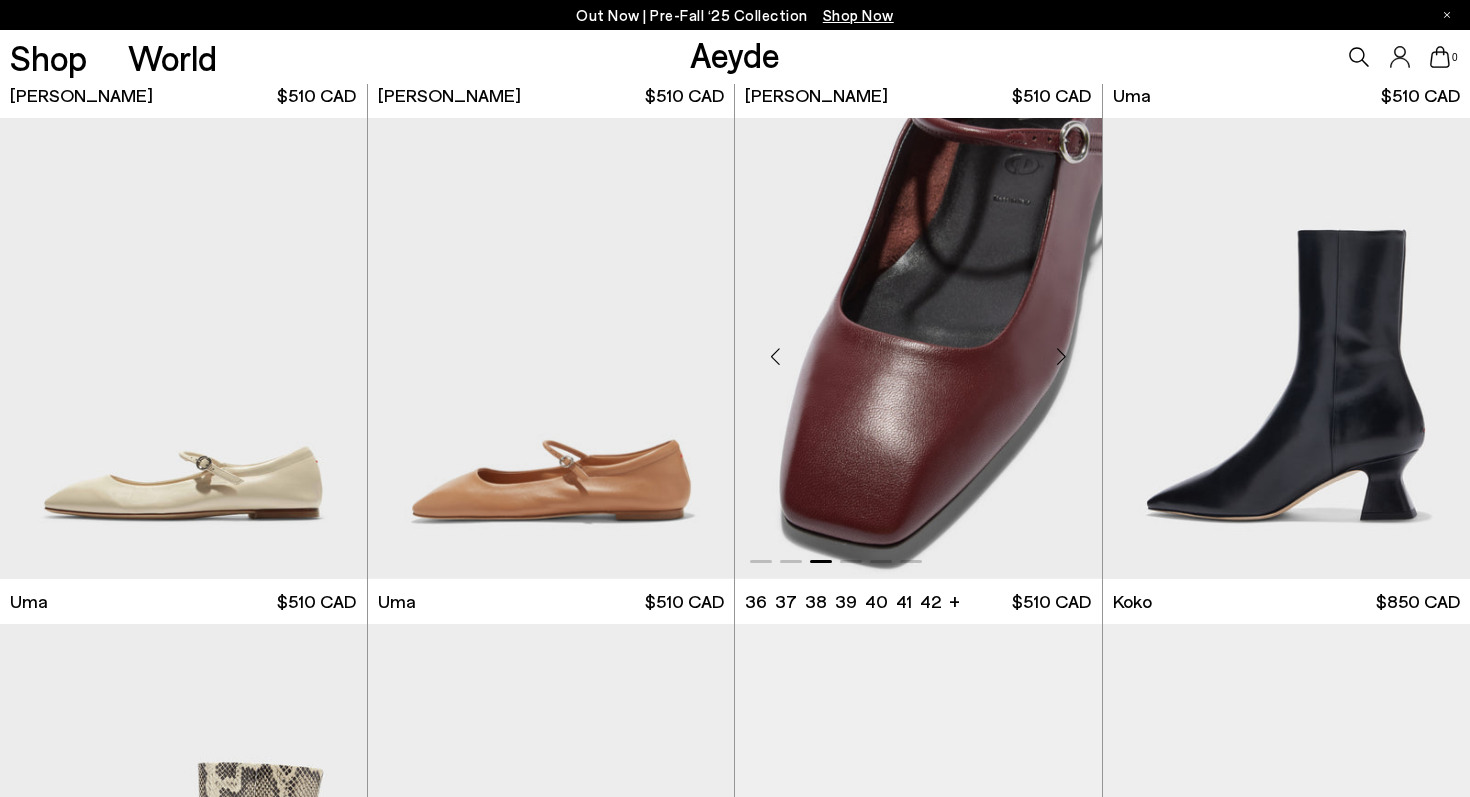 click at bounding box center [918, 348] 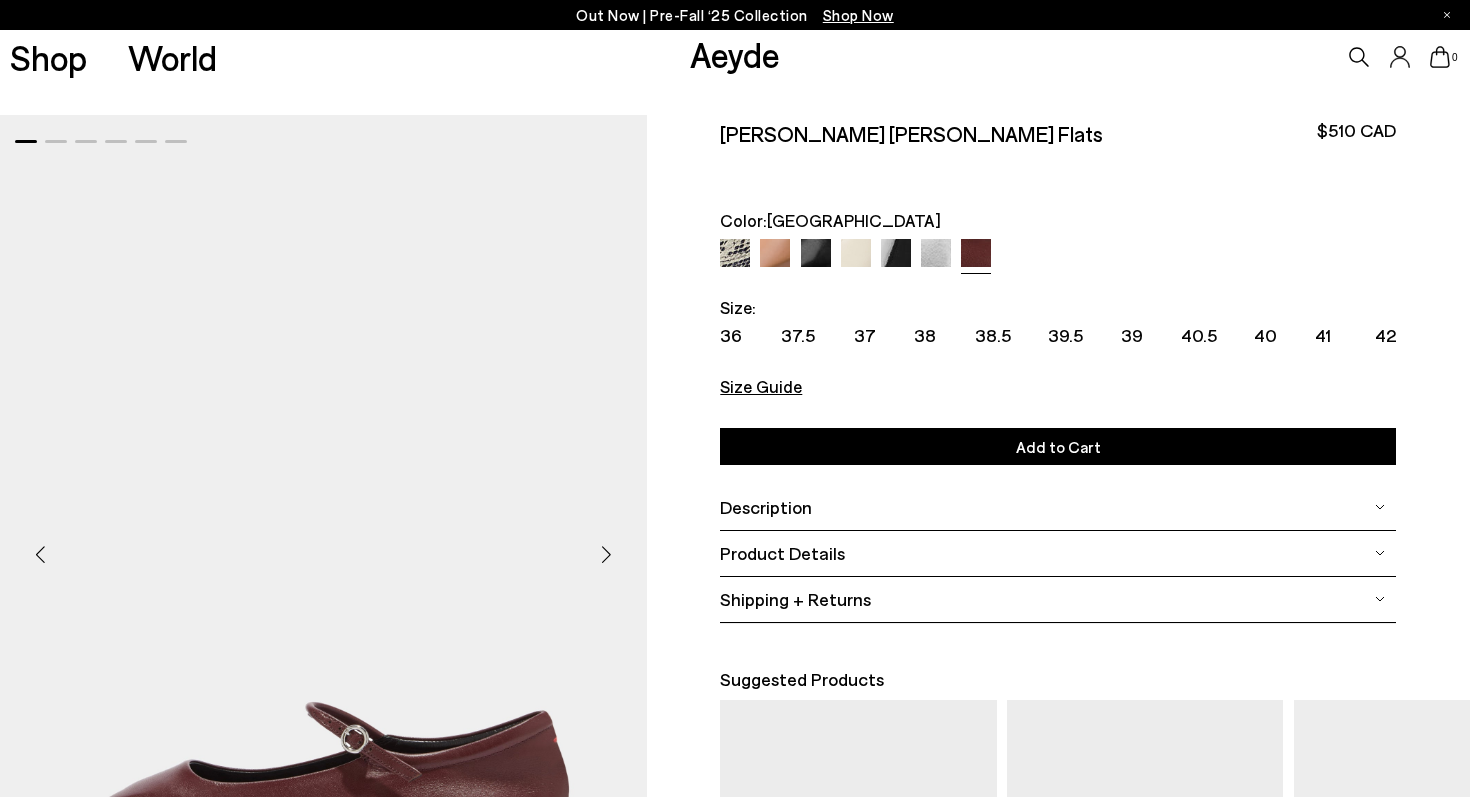 scroll, scrollTop: 0, scrollLeft: 0, axis: both 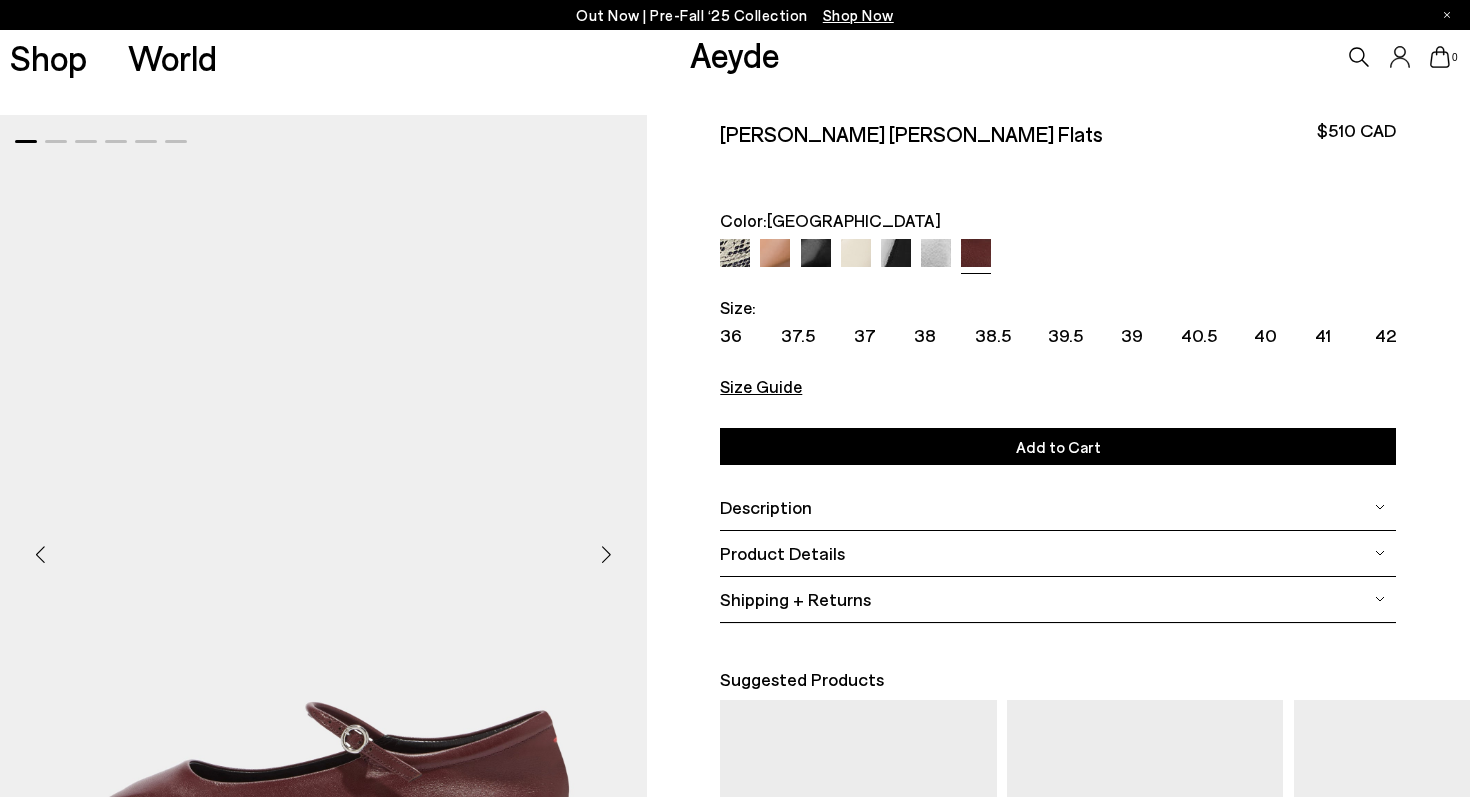 click at bounding box center [607, 554] 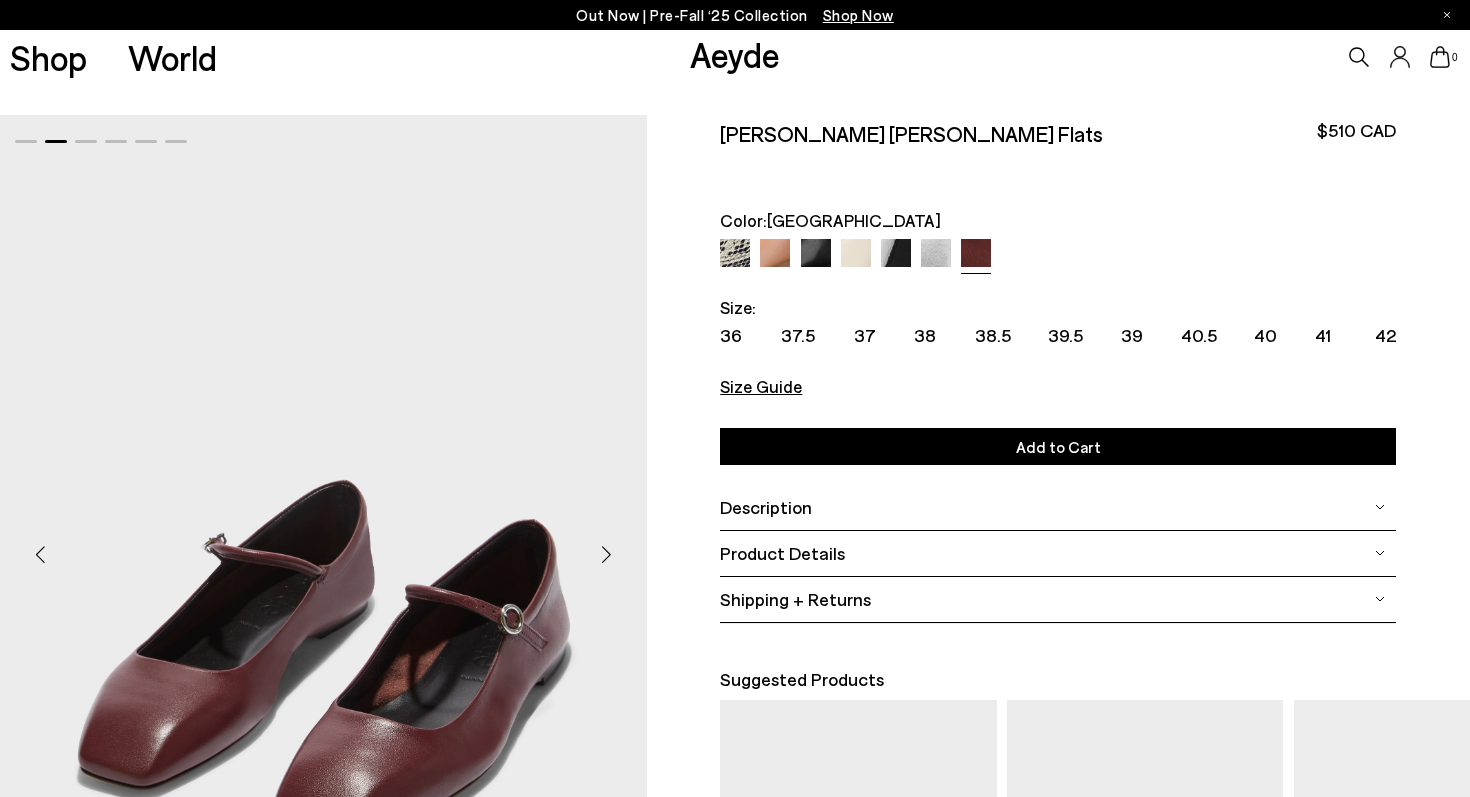 click at bounding box center (607, 554) 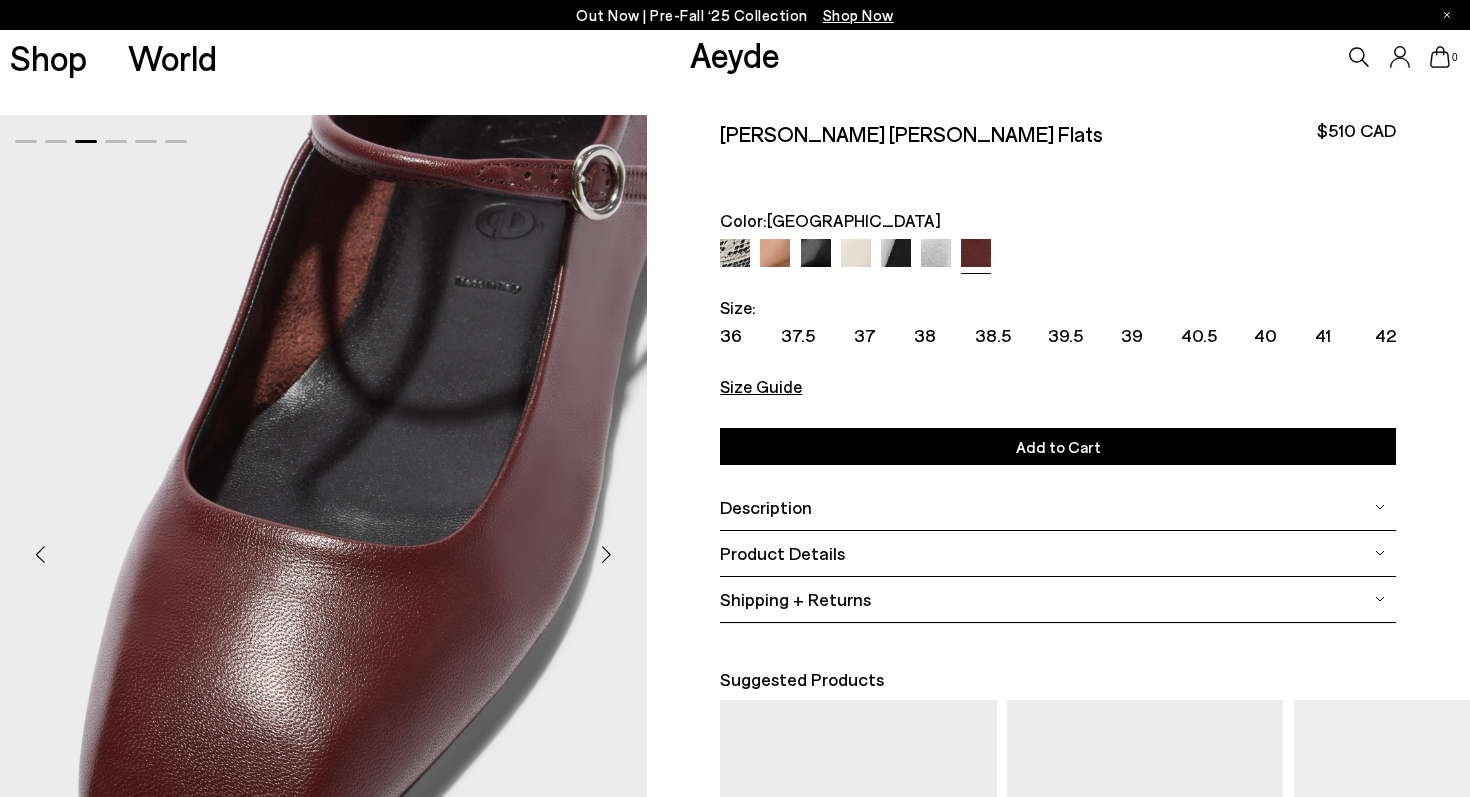 click at bounding box center [607, 554] 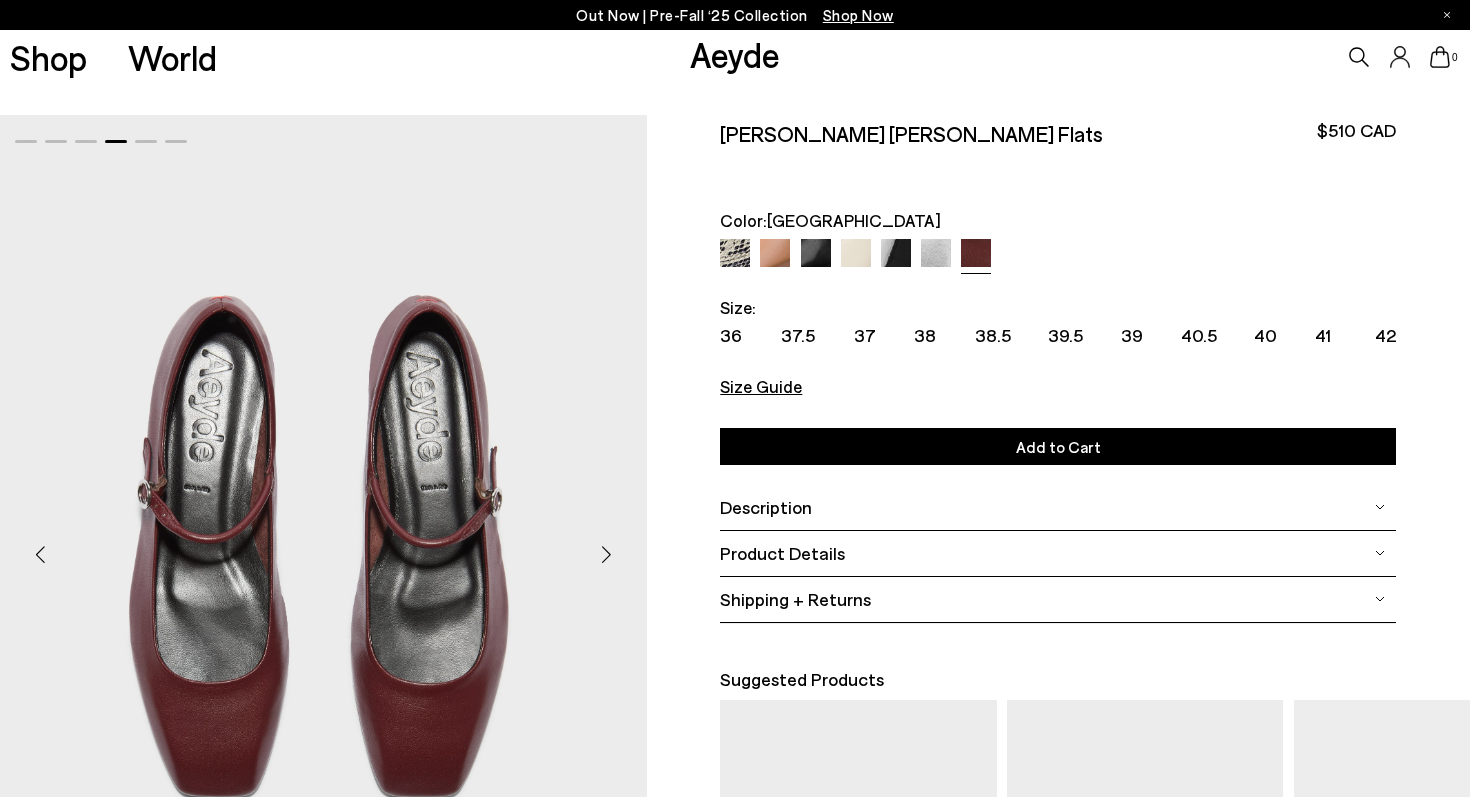 click at bounding box center (607, 554) 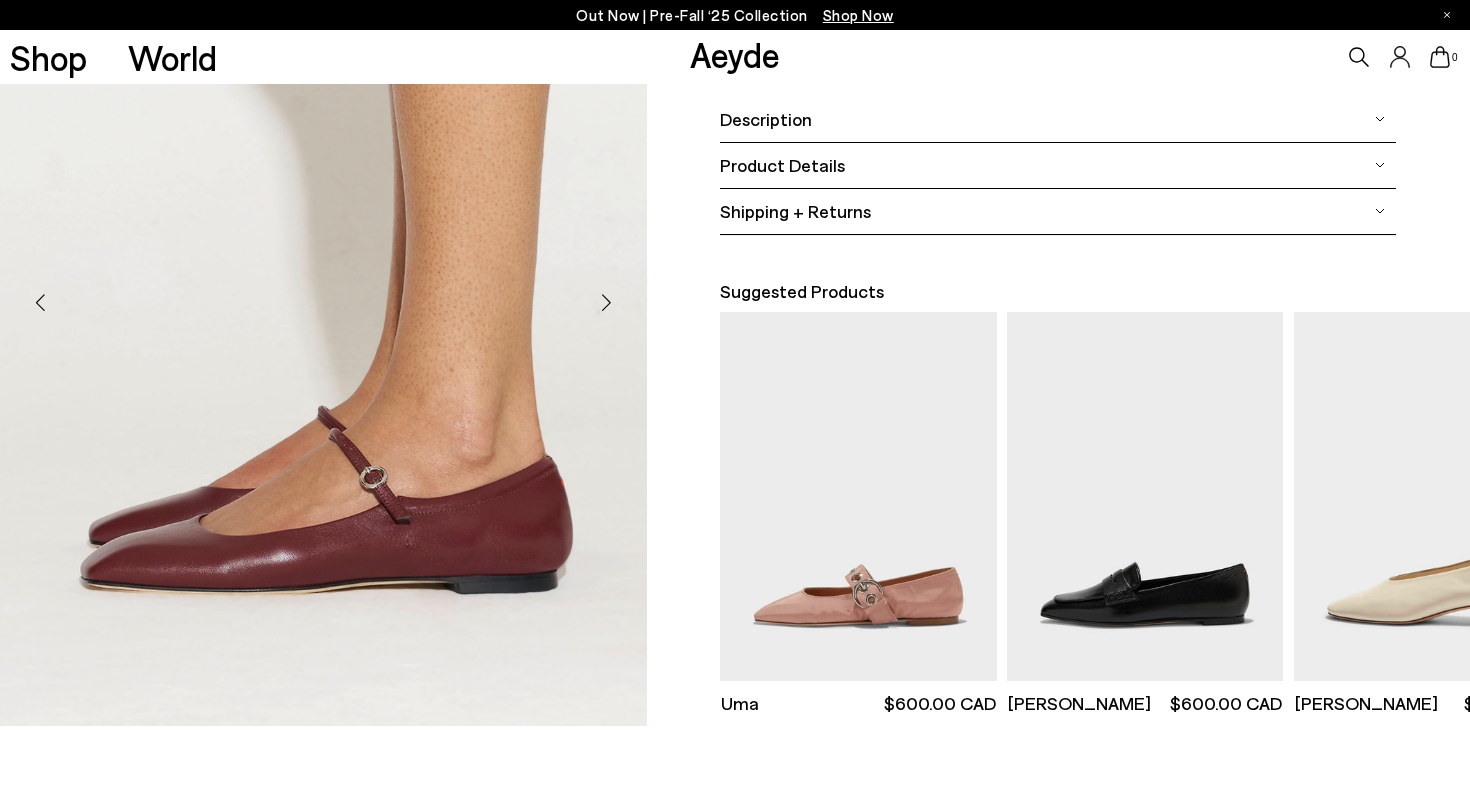 scroll, scrollTop: 0, scrollLeft: 0, axis: both 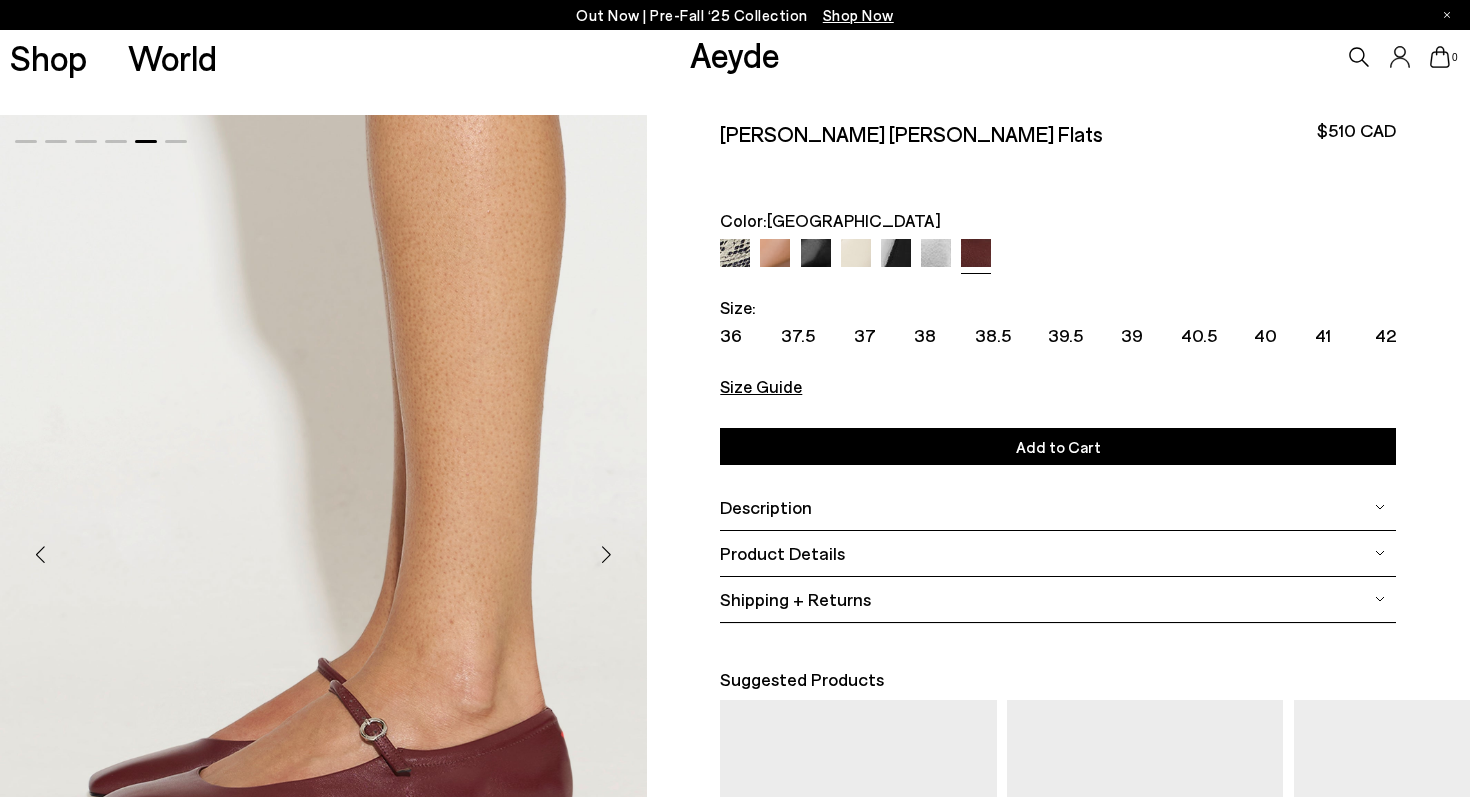 click at bounding box center (936, 254) 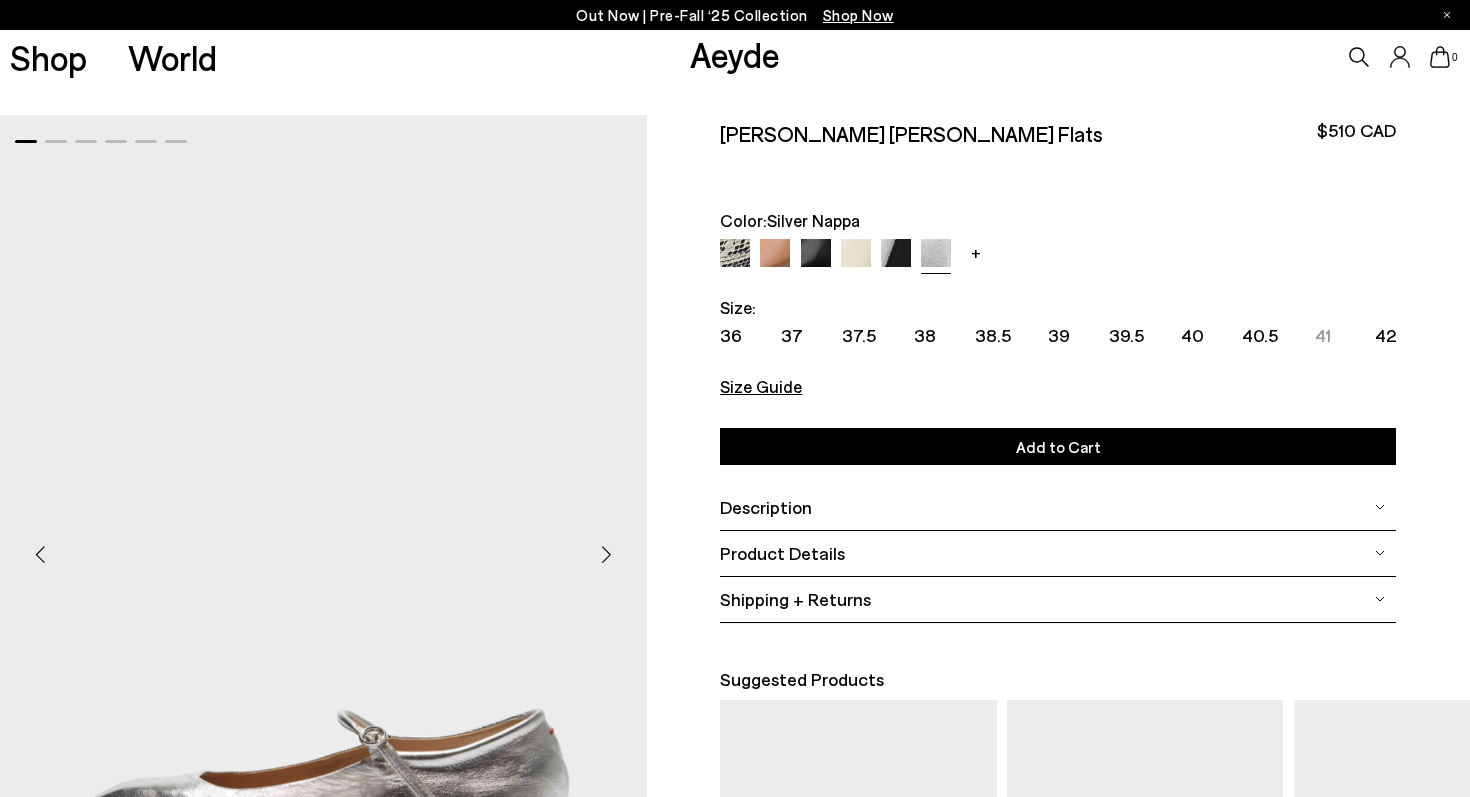 scroll, scrollTop: 0, scrollLeft: 0, axis: both 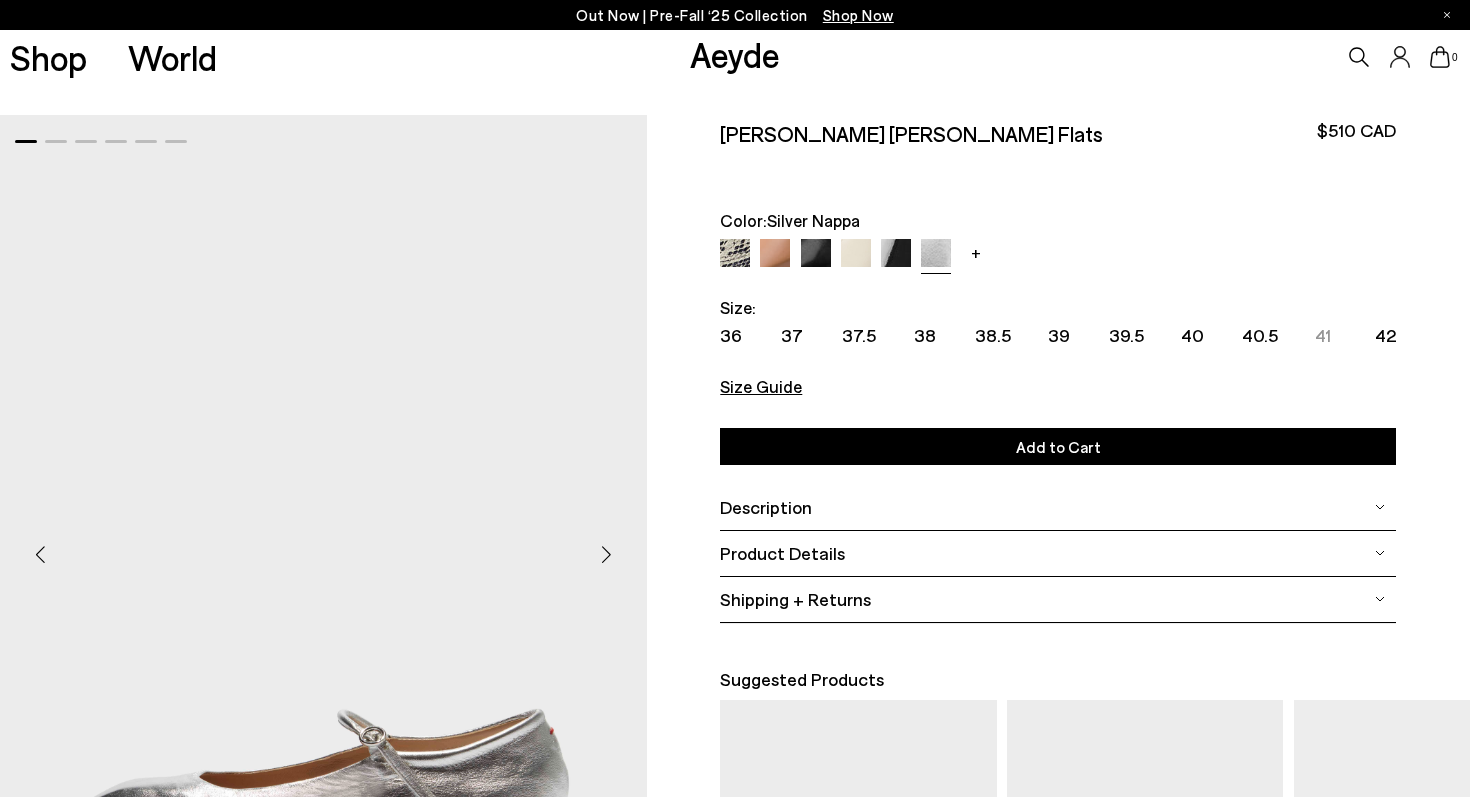 click at bounding box center [607, 554] 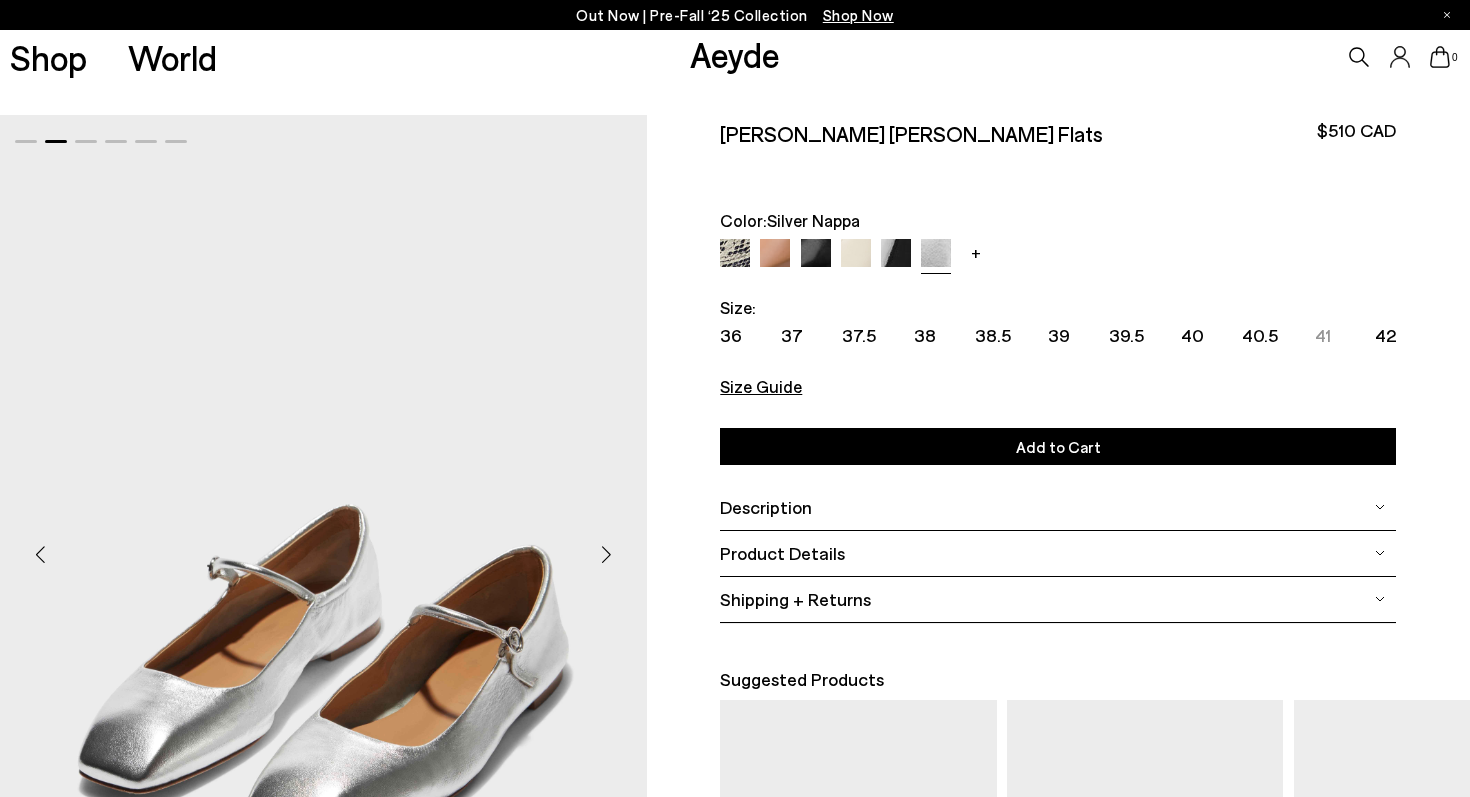 click at bounding box center [607, 554] 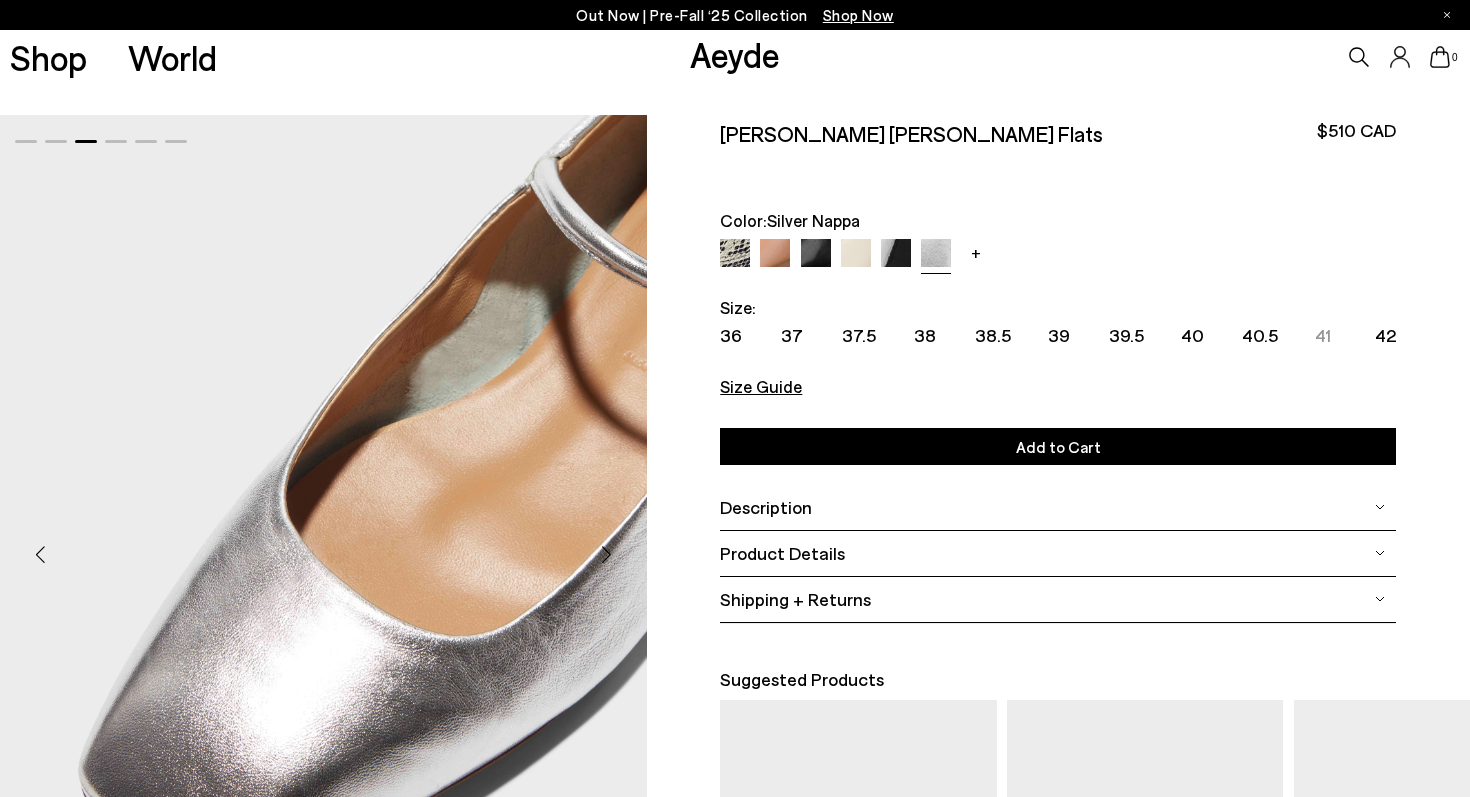 click at bounding box center [607, 554] 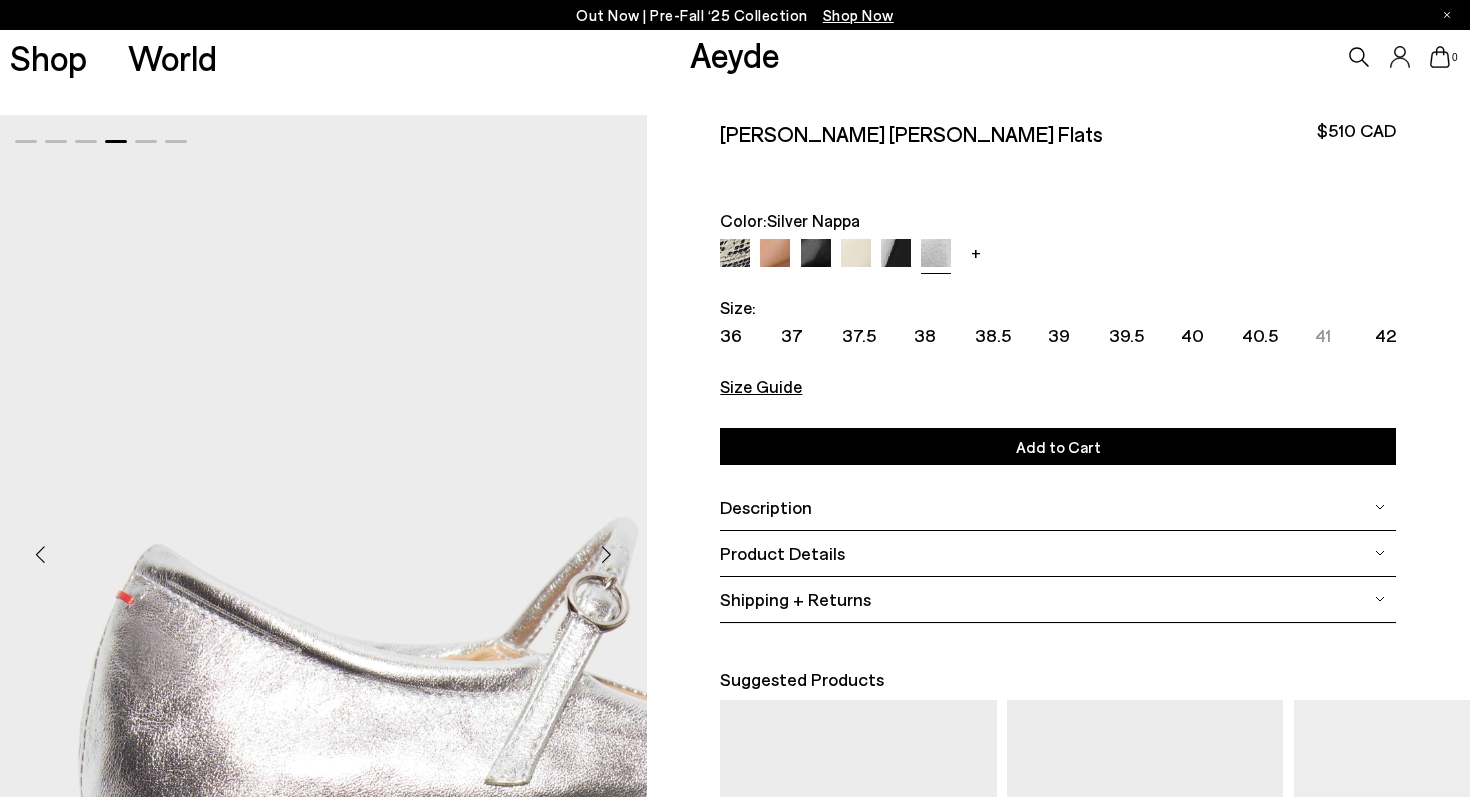 click at bounding box center (607, 554) 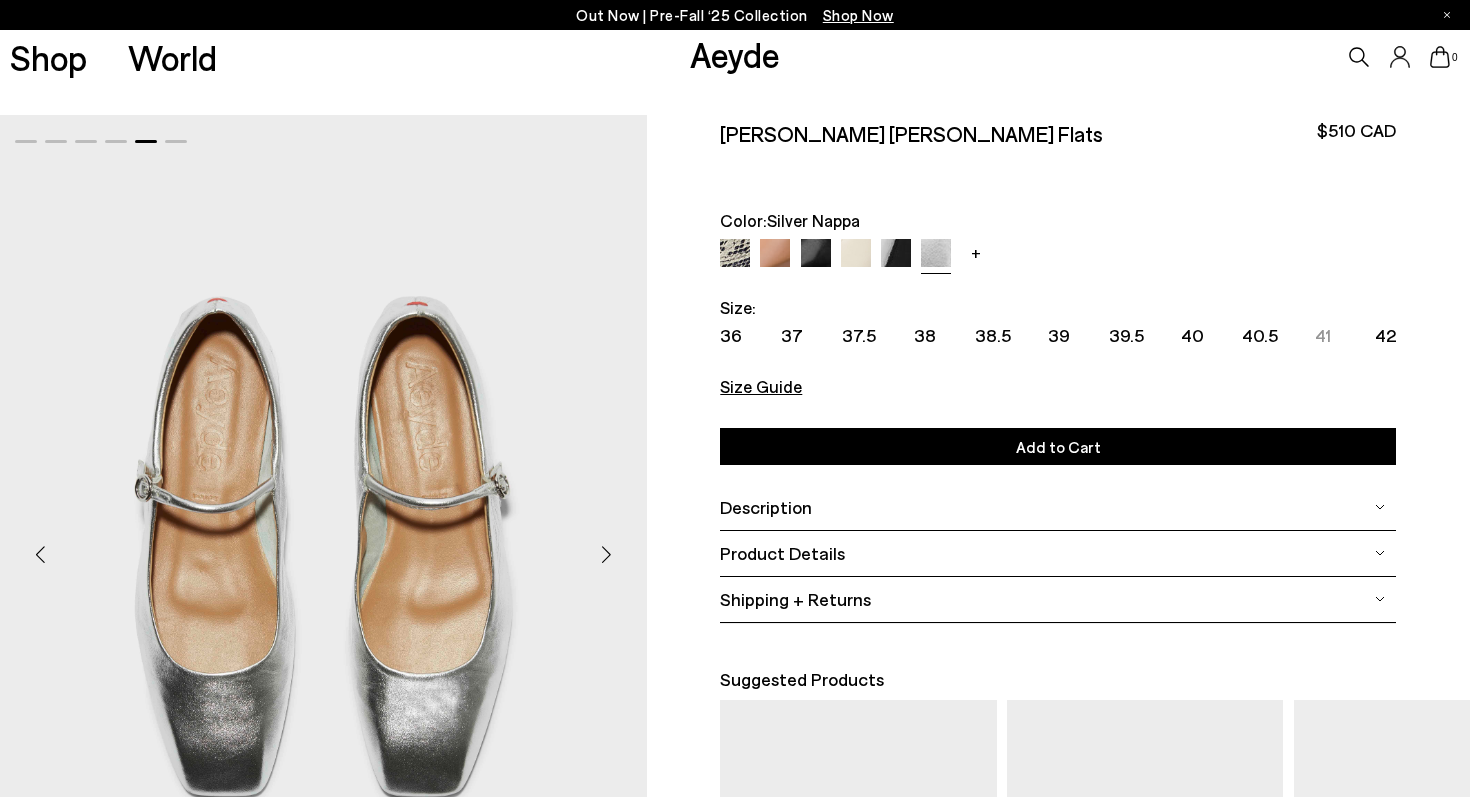 click at bounding box center [607, 554] 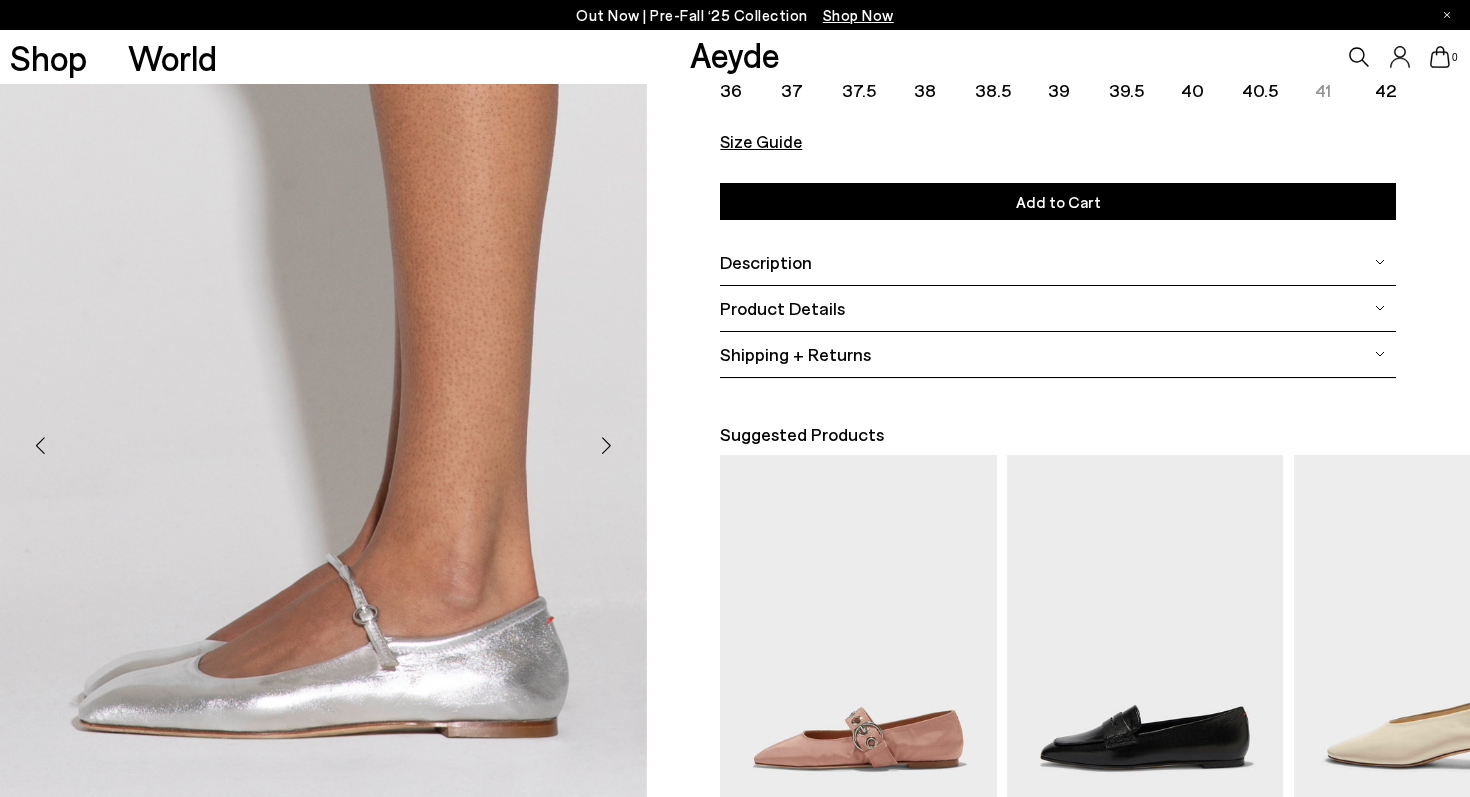 scroll, scrollTop: 0, scrollLeft: 0, axis: both 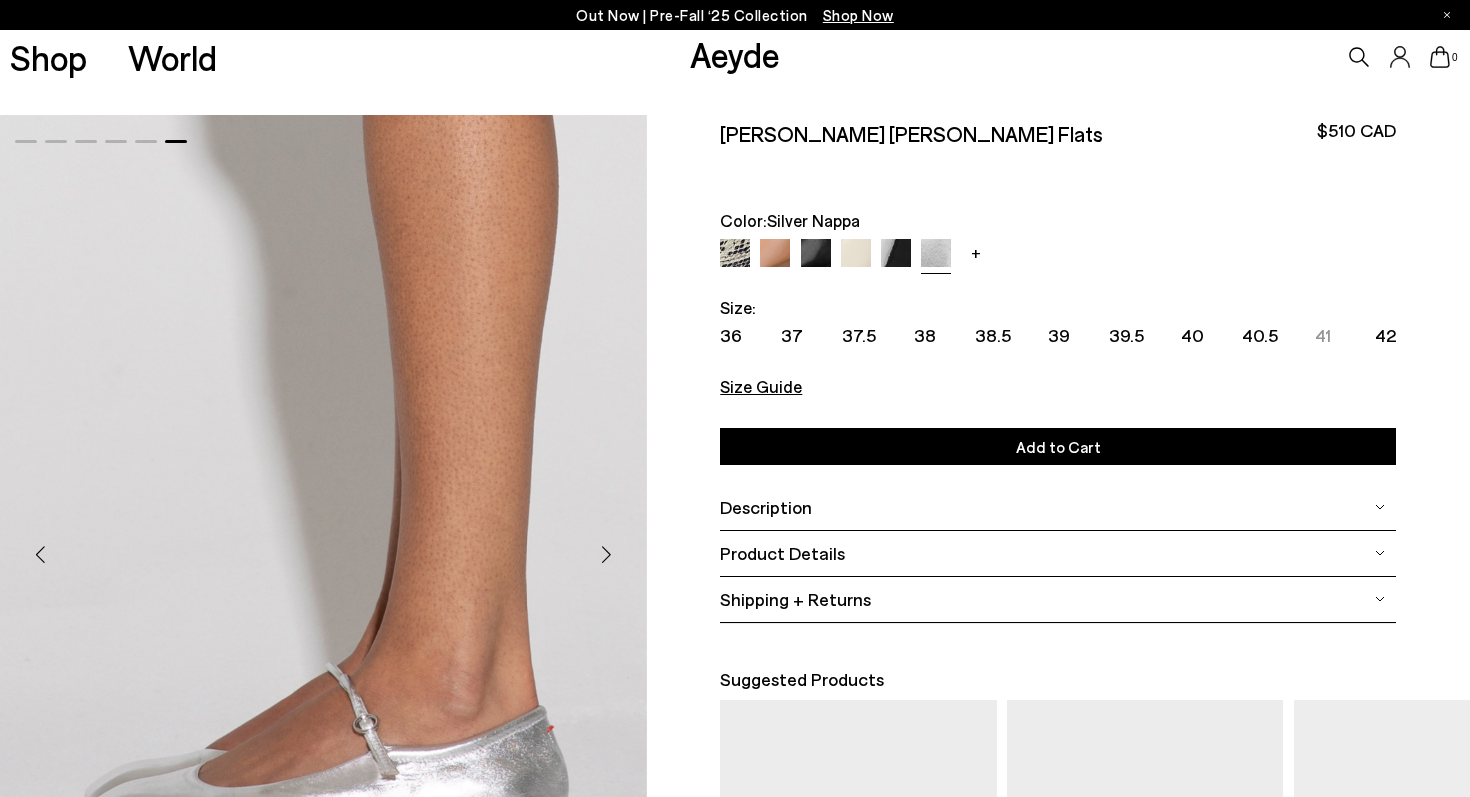 click at bounding box center (816, 254) 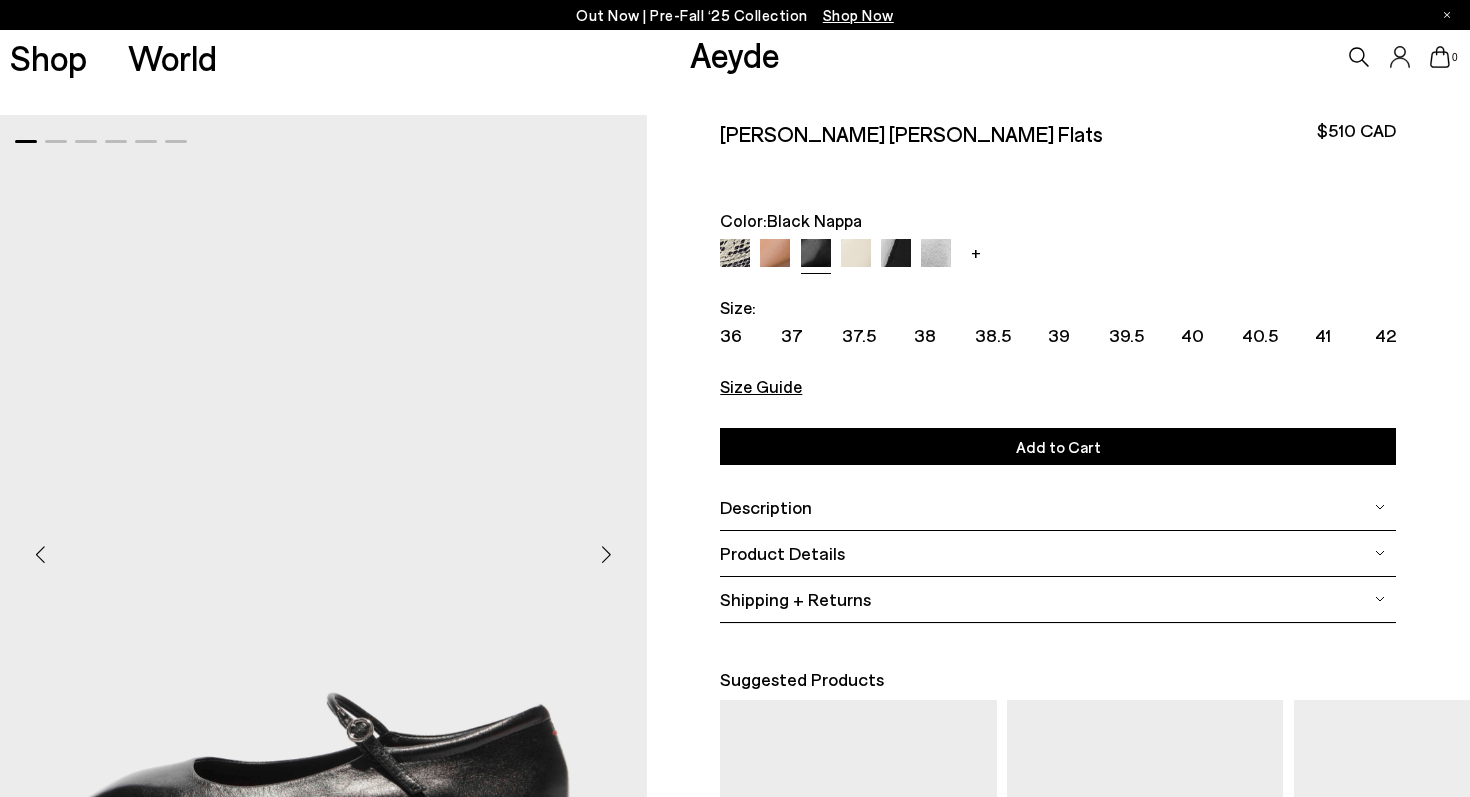 scroll, scrollTop: 0, scrollLeft: 0, axis: both 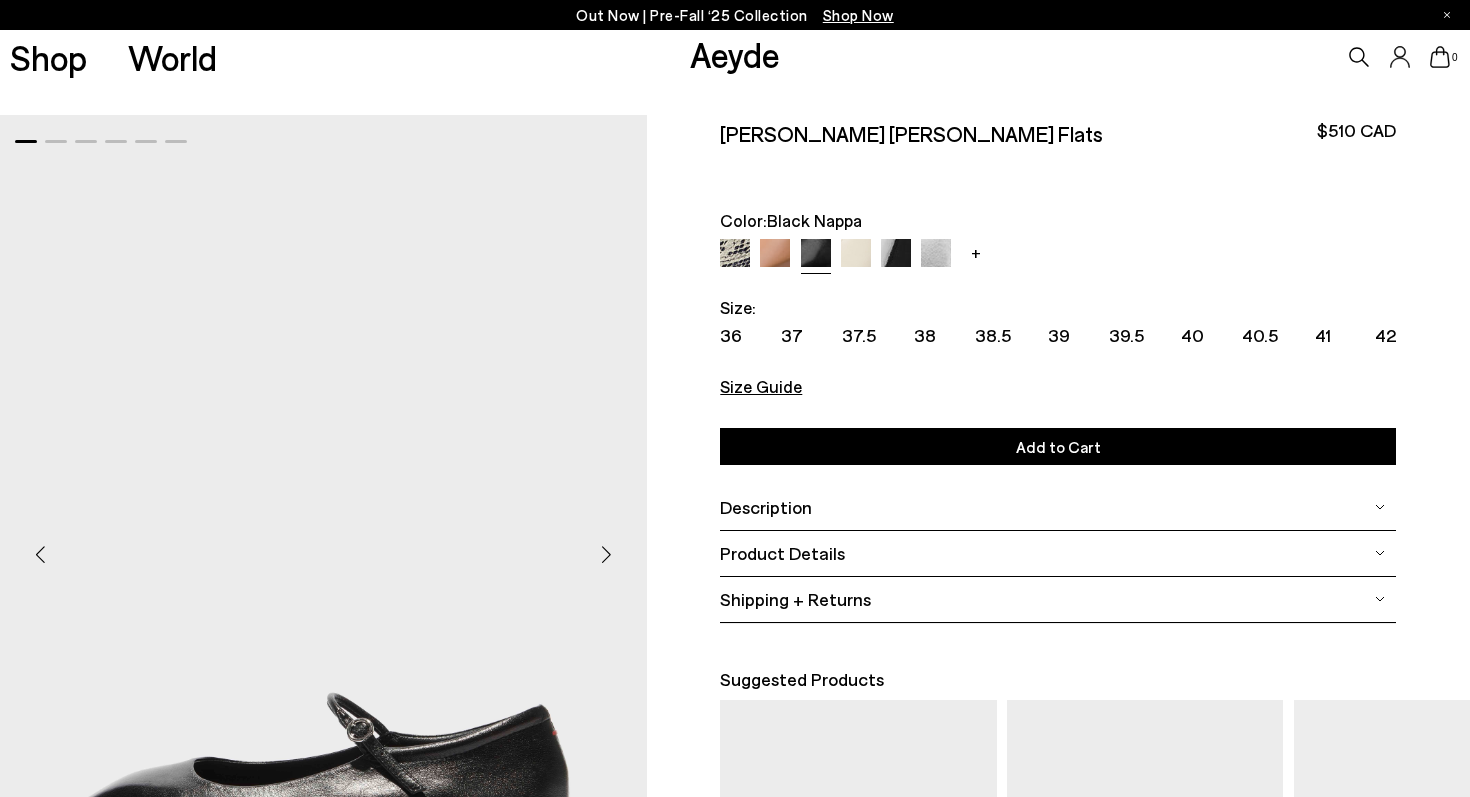 click at bounding box center (607, 554) 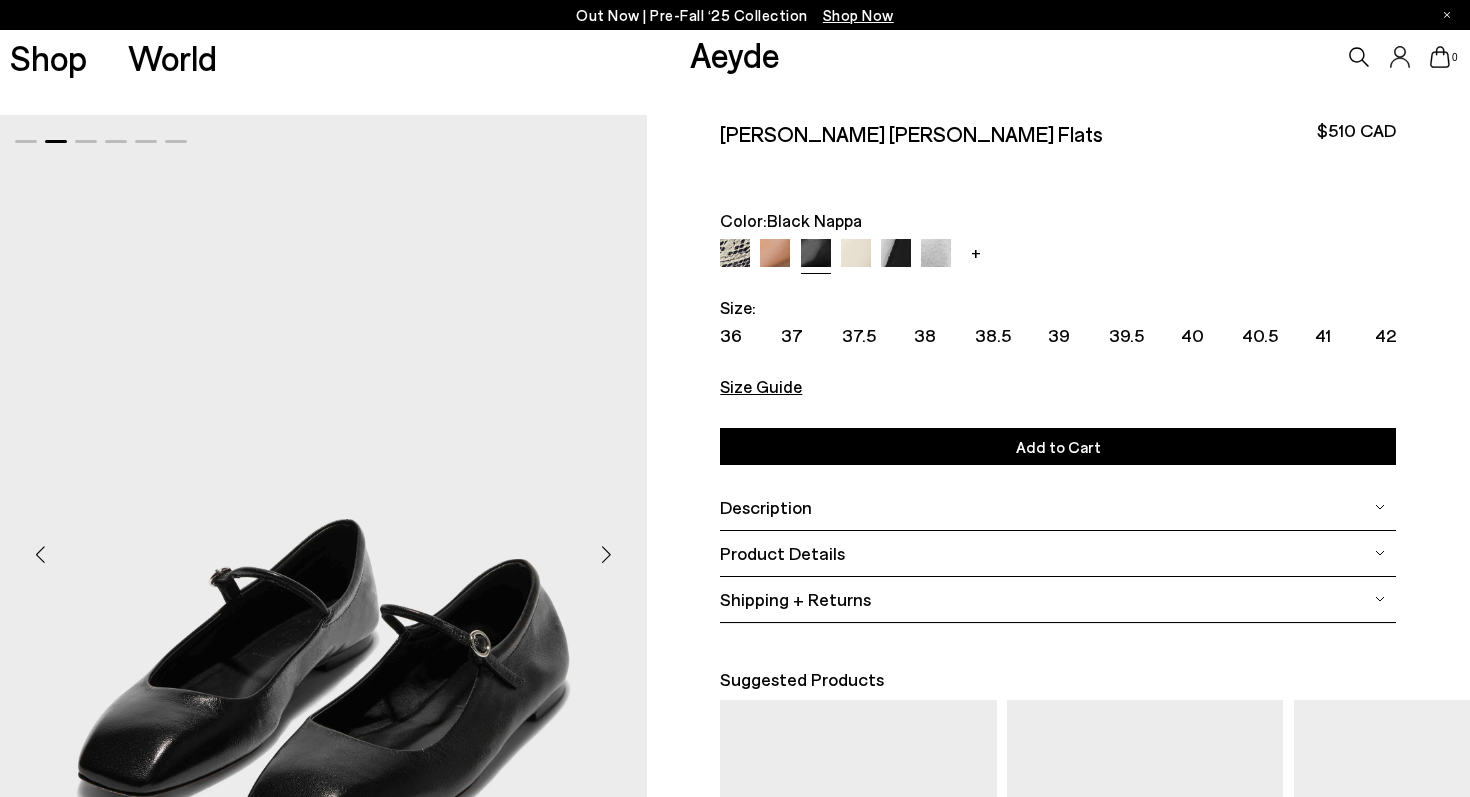 click at bounding box center [607, 554] 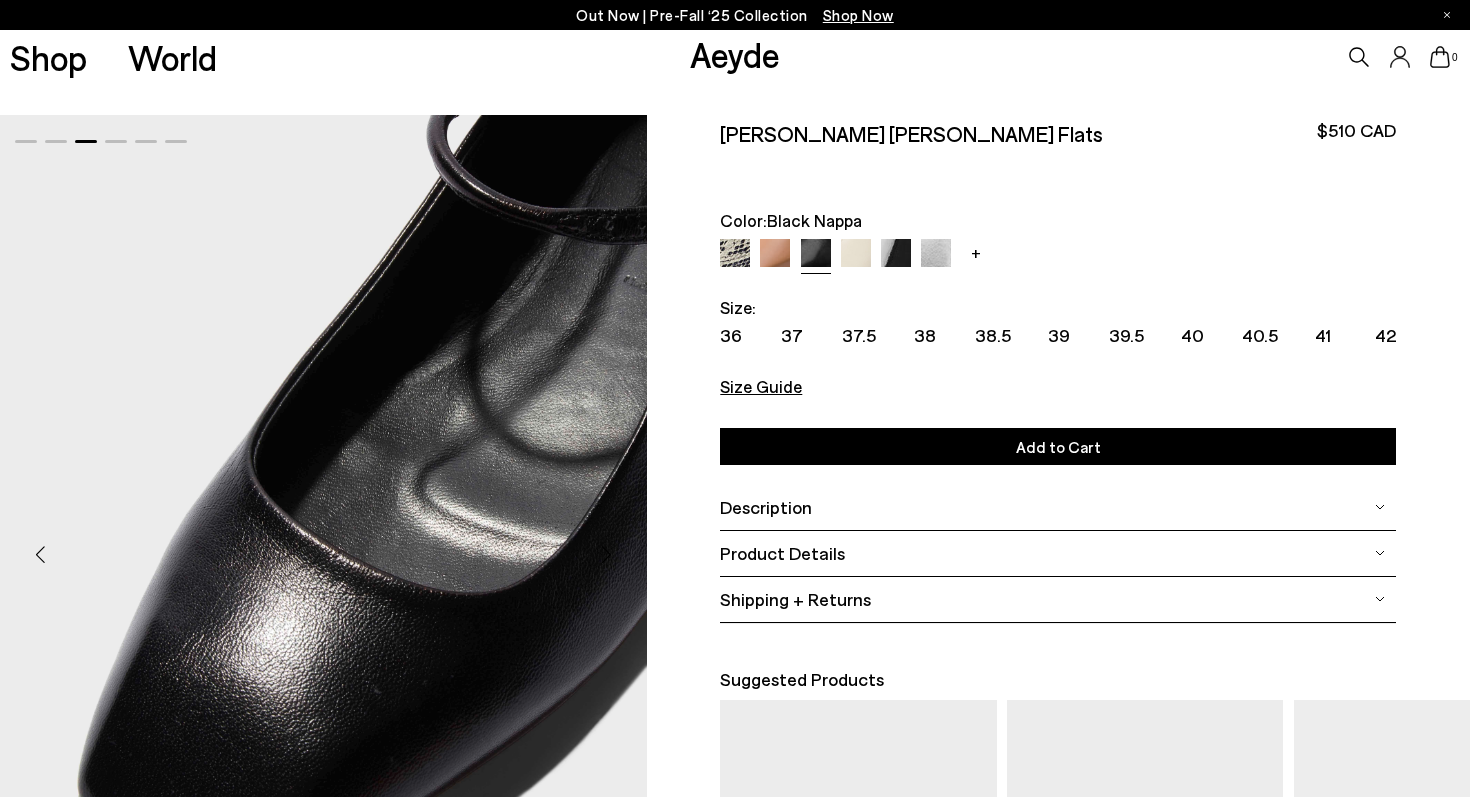 click at bounding box center [607, 554] 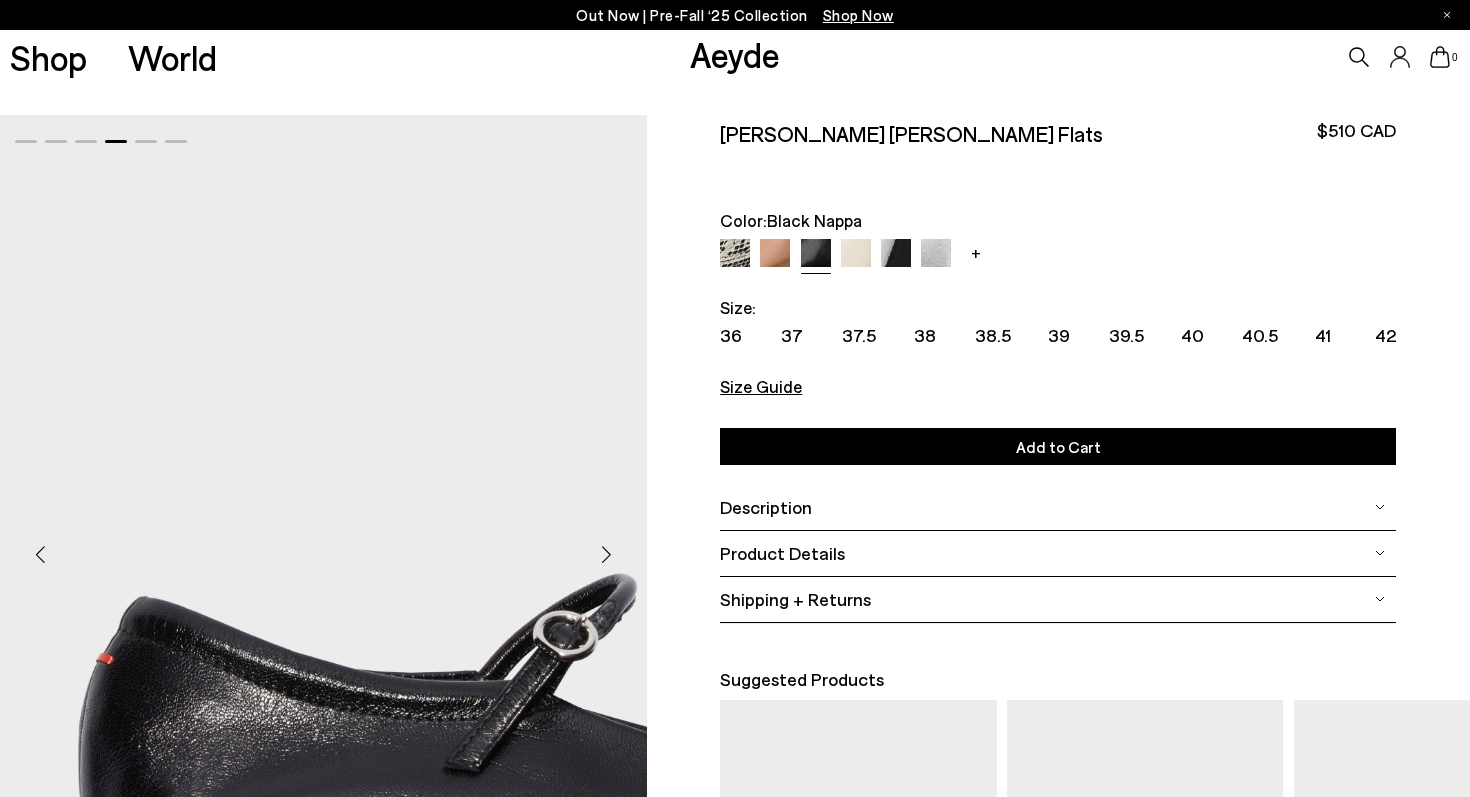 click at bounding box center [607, 554] 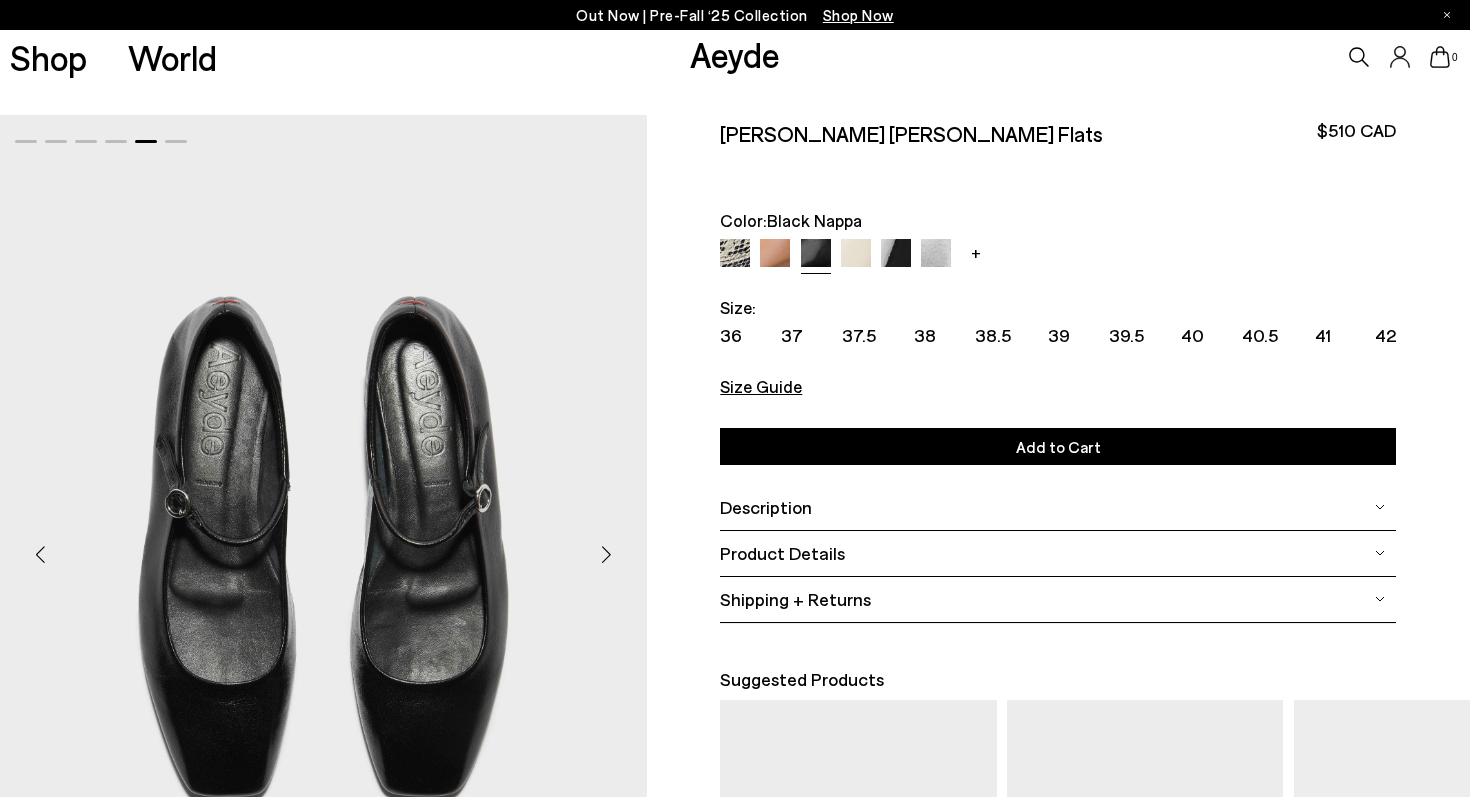 click at bounding box center [607, 554] 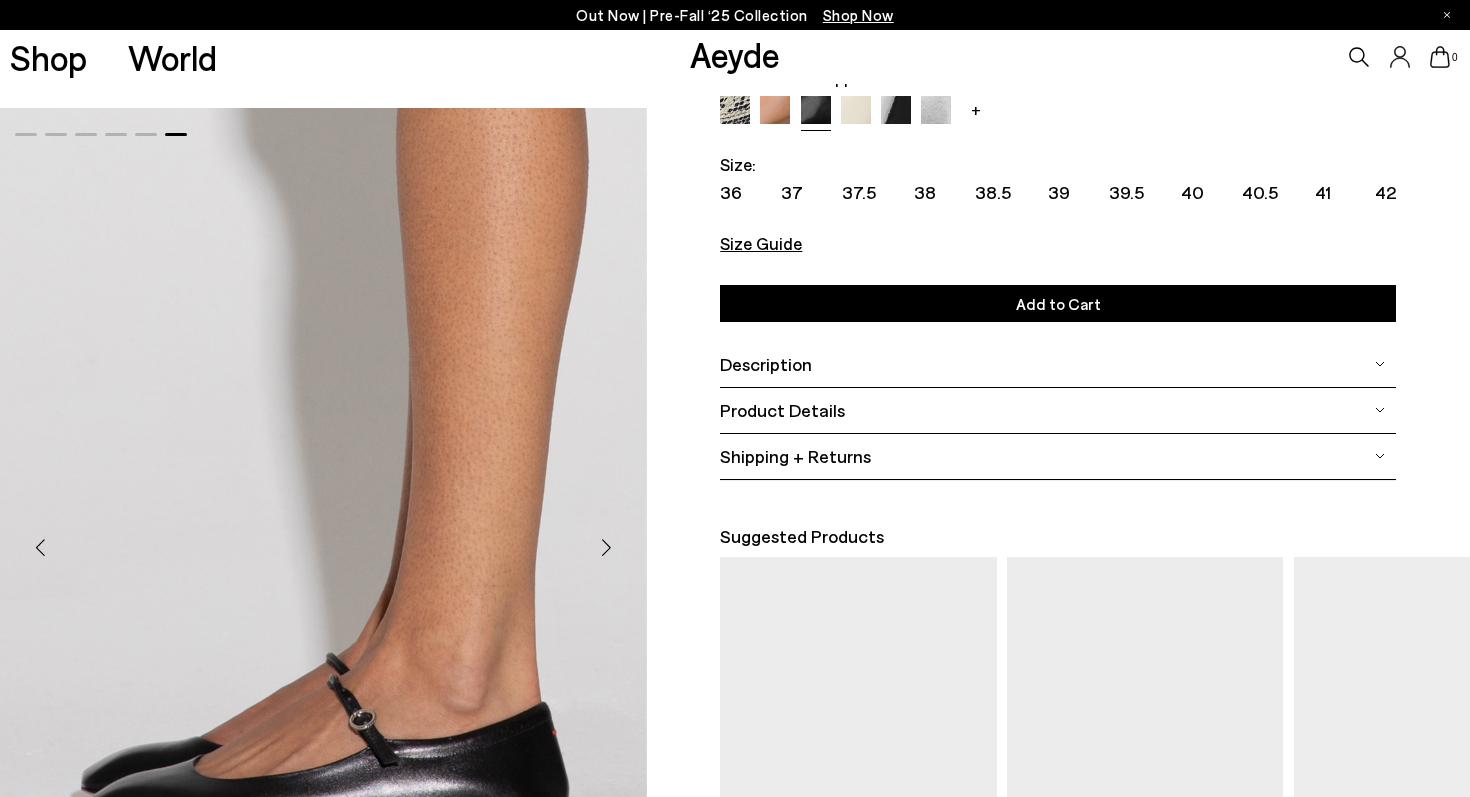 scroll, scrollTop: 0, scrollLeft: 0, axis: both 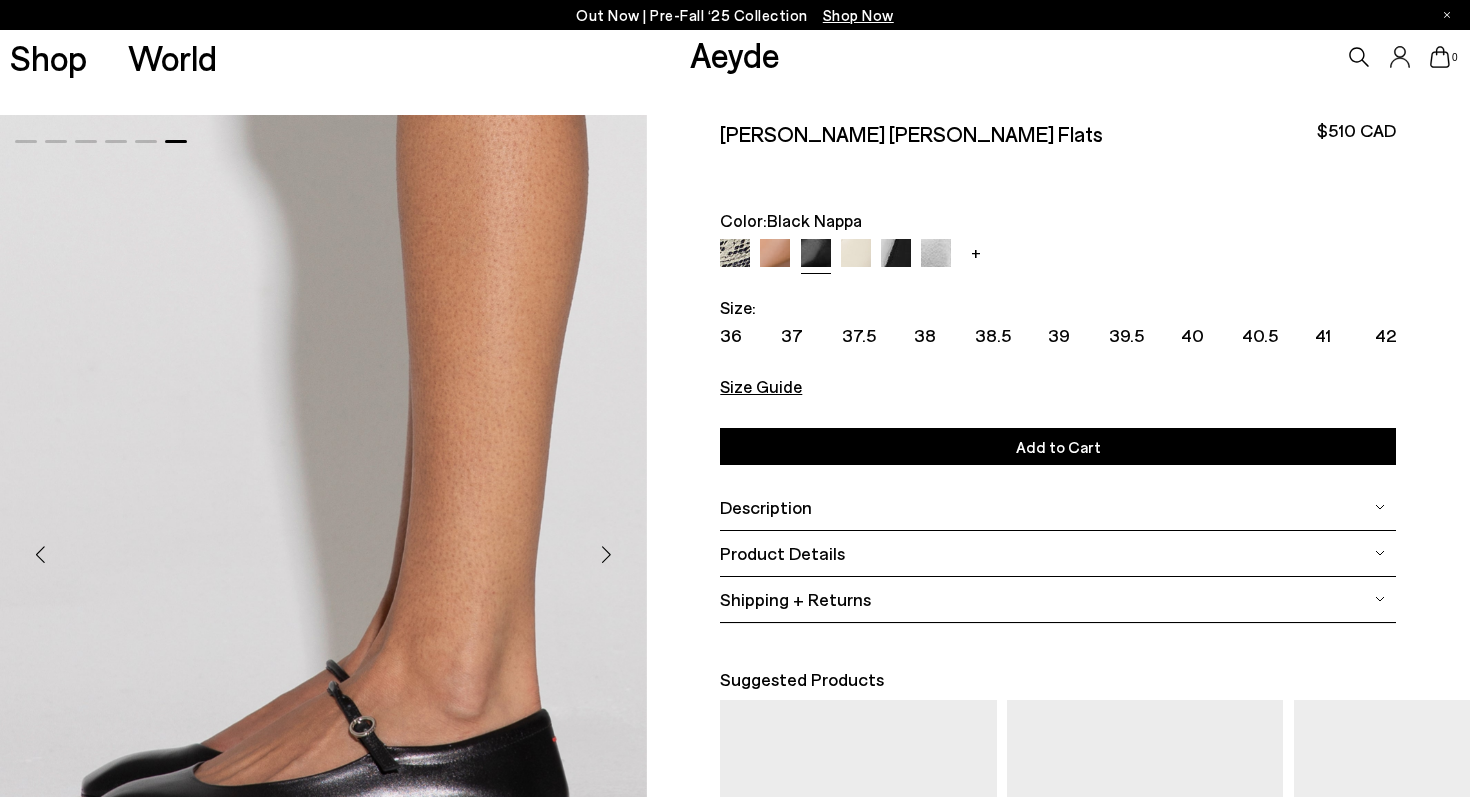 click at bounding box center [896, 254] 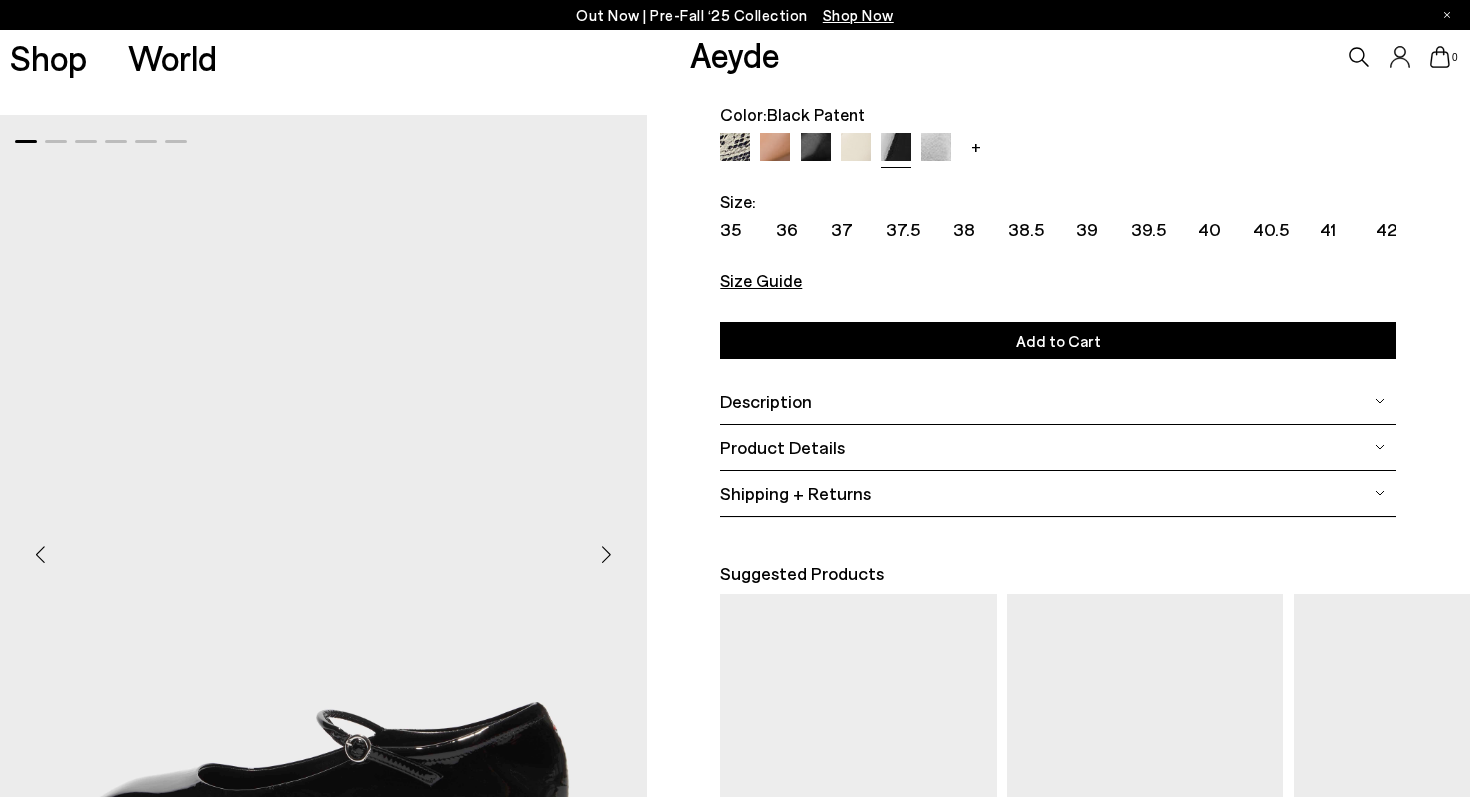 scroll, scrollTop: 114, scrollLeft: 0, axis: vertical 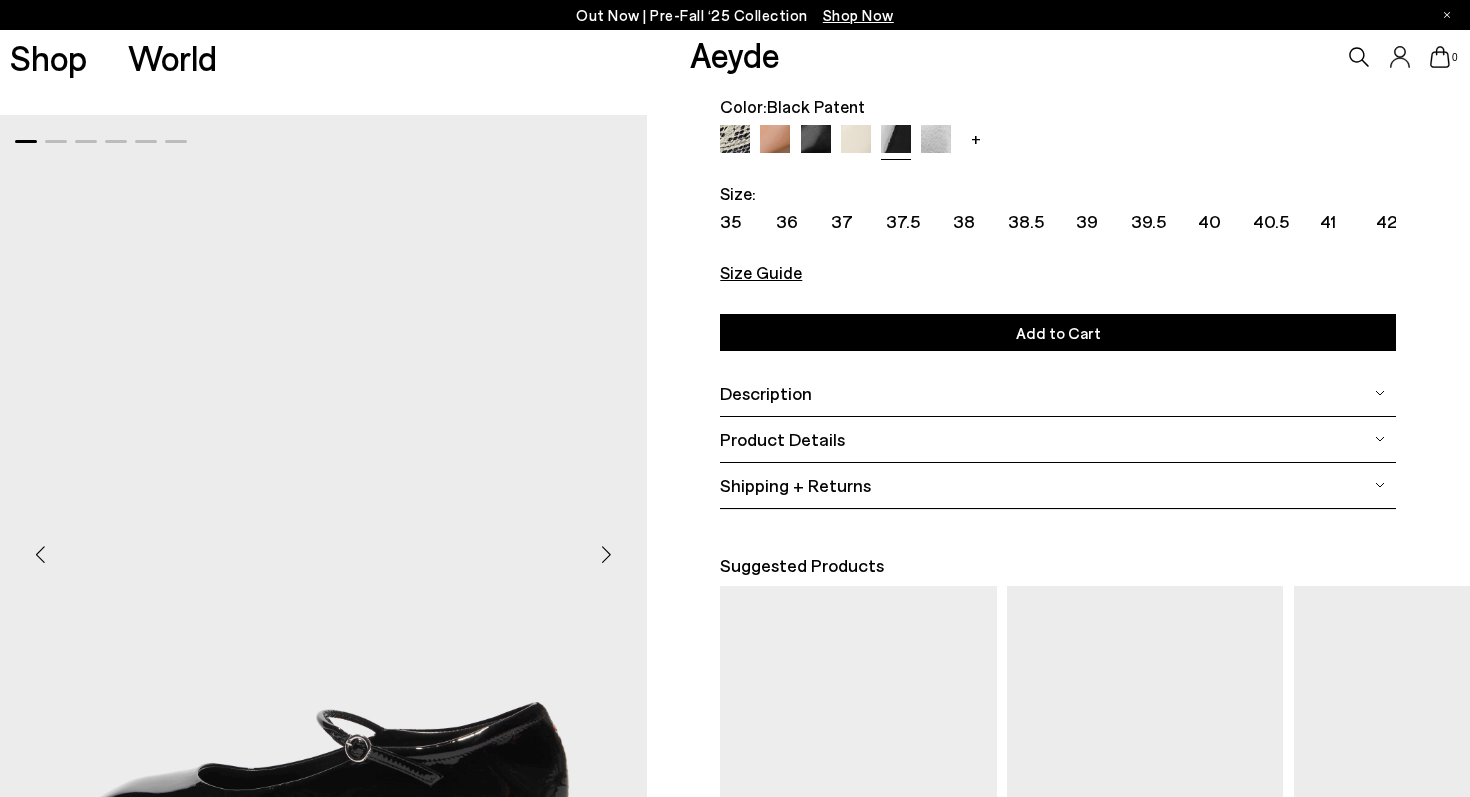 click at bounding box center (775, 140) 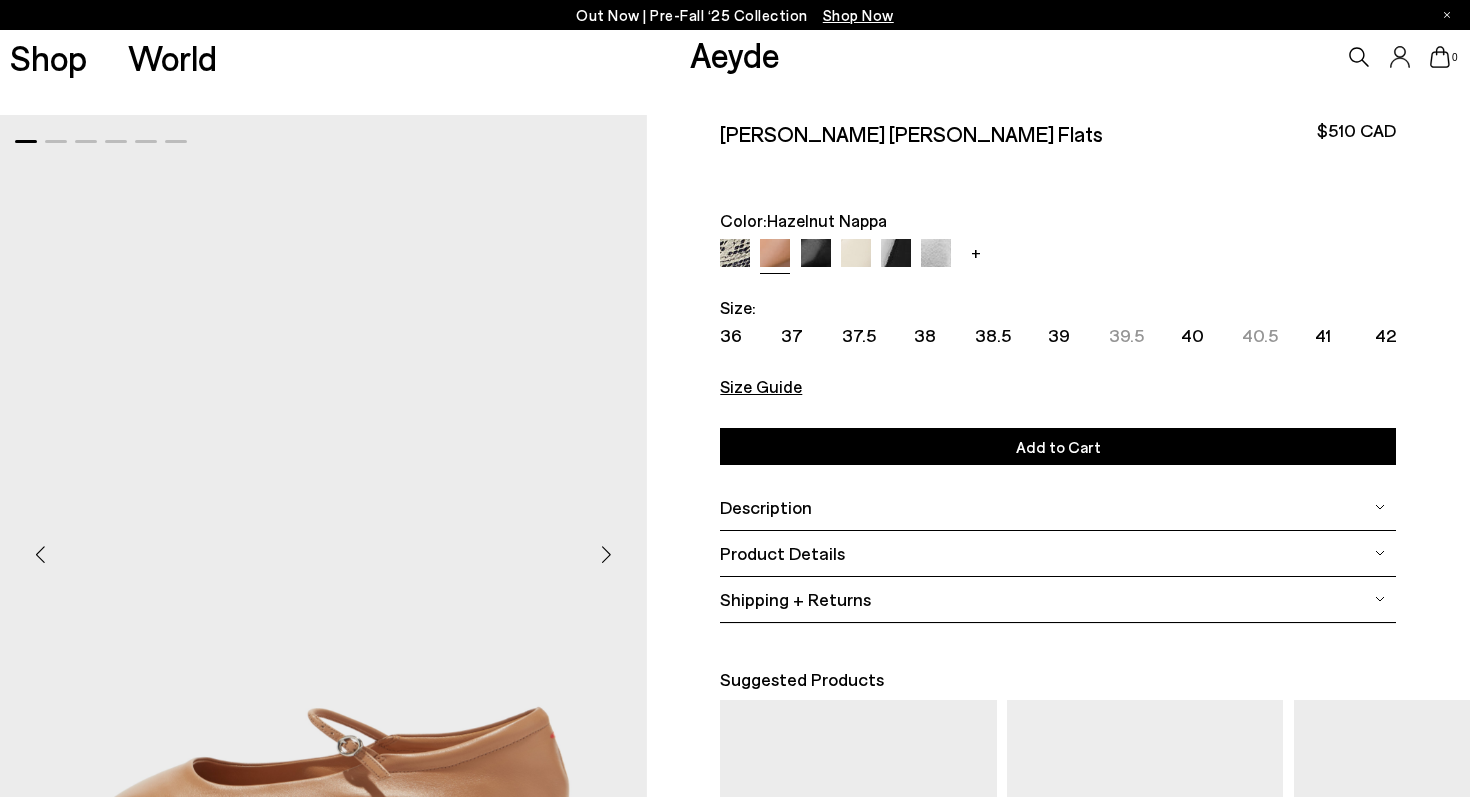 scroll, scrollTop: 0, scrollLeft: 0, axis: both 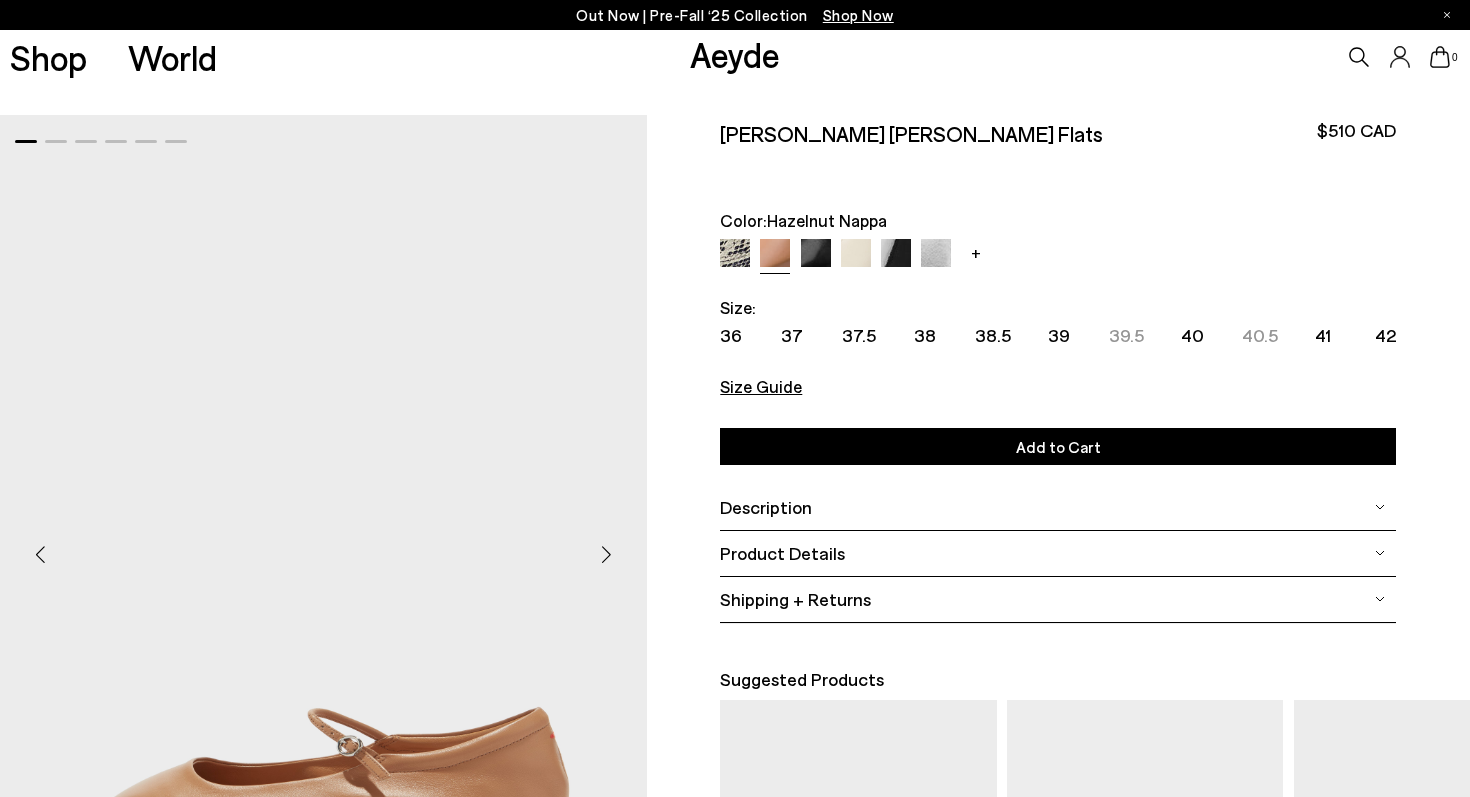 click at bounding box center [856, 254] 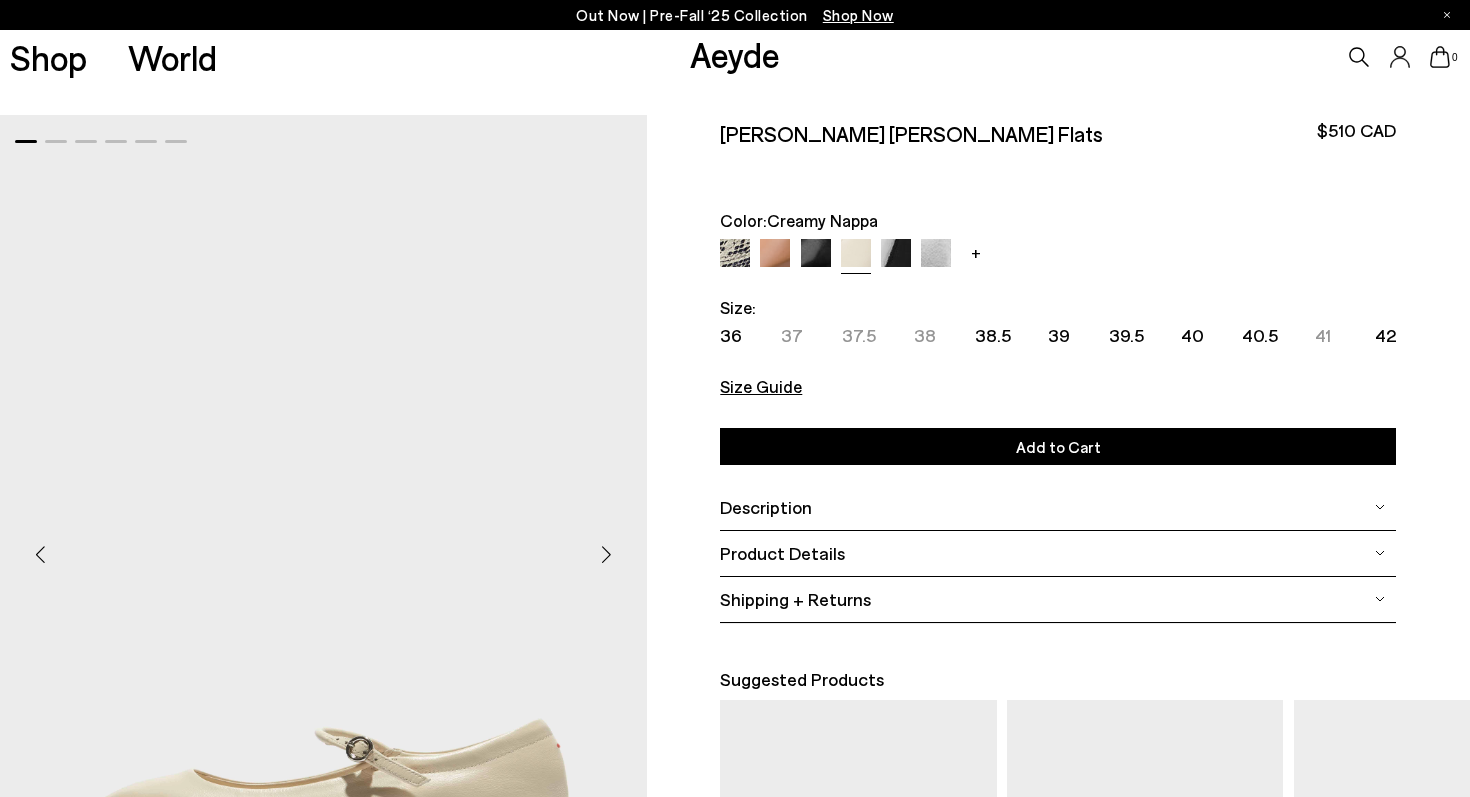 scroll, scrollTop: 0, scrollLeft: 0, axis: both 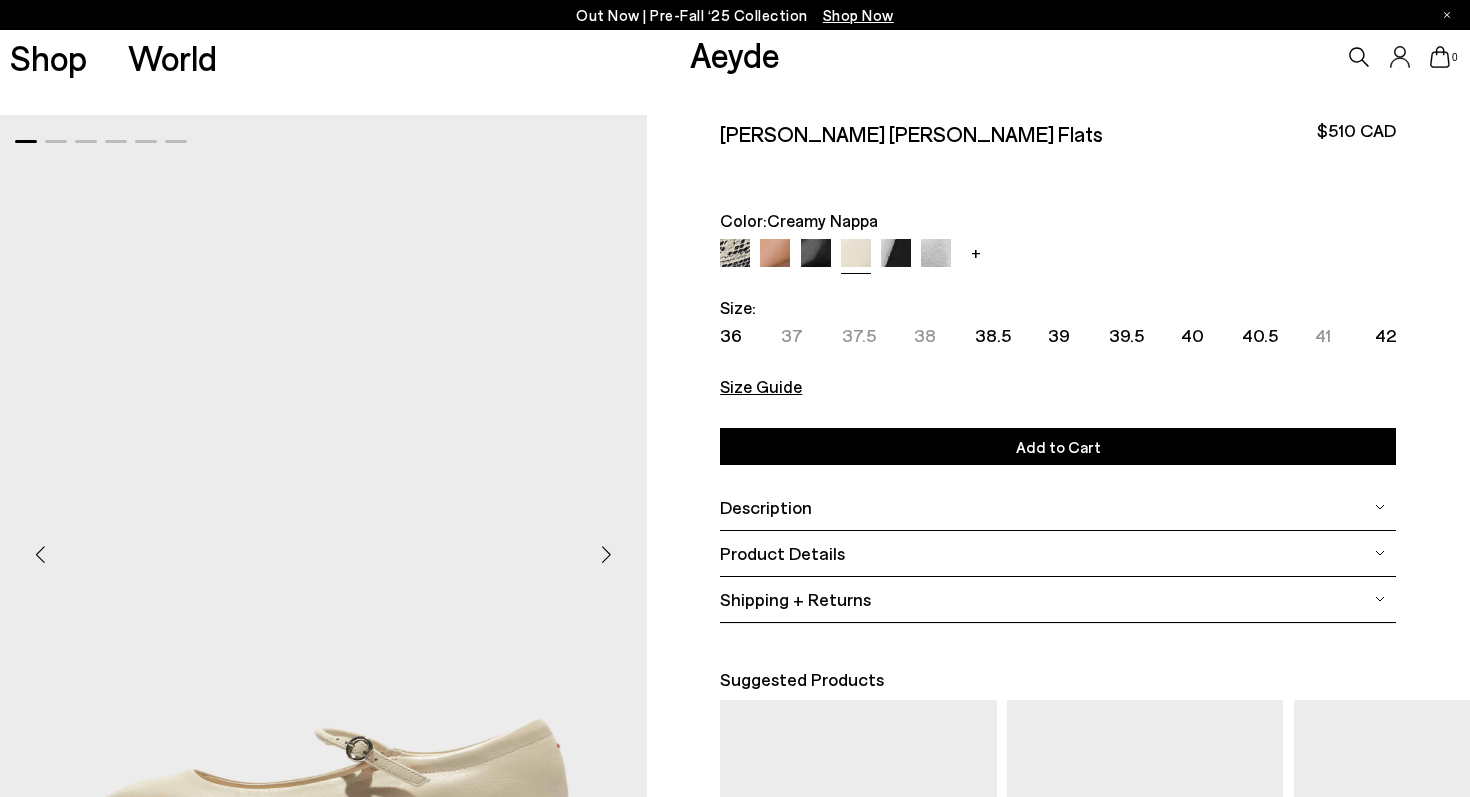 click on "+" at bounding box center [976, 252] 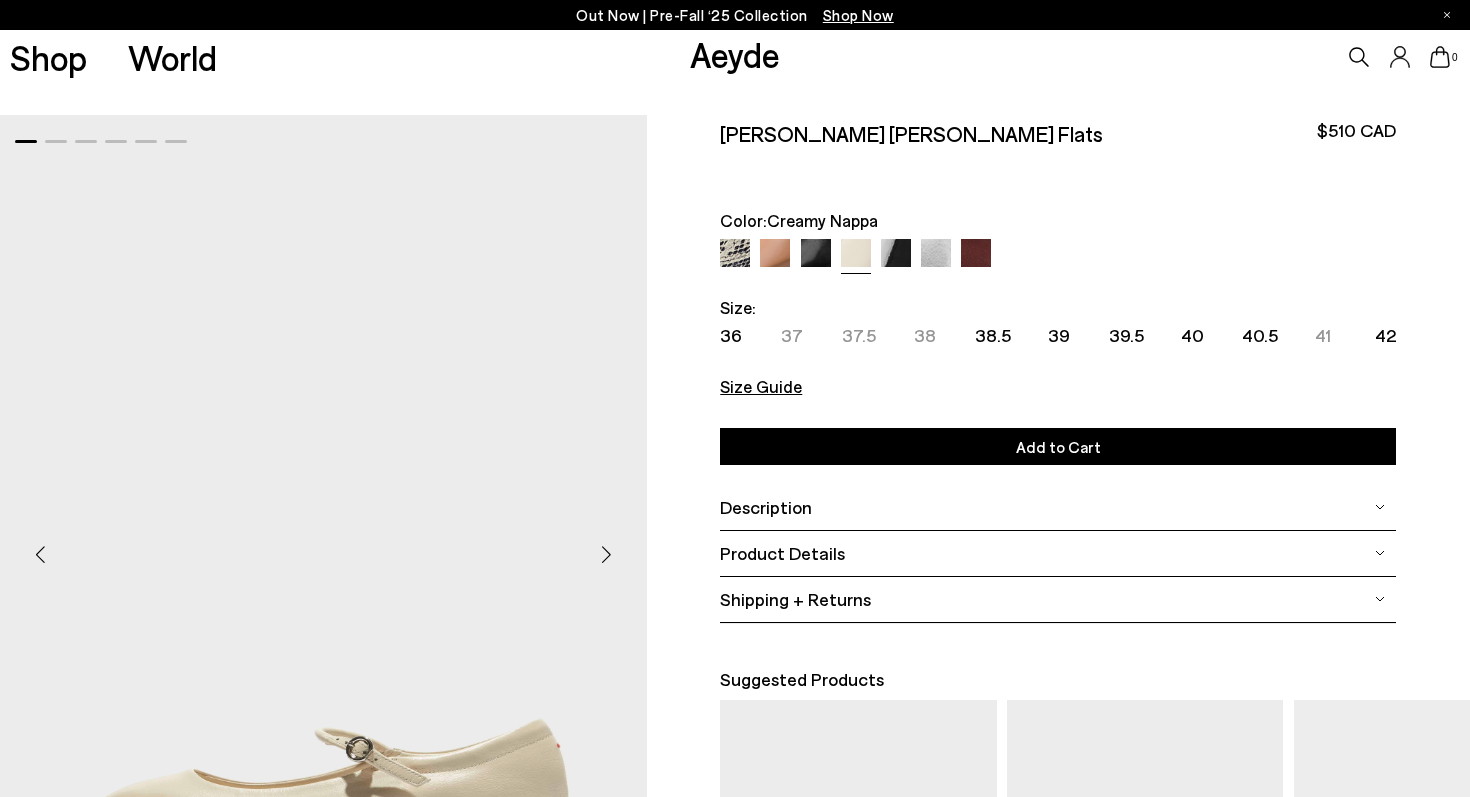 click at bounding box center (976, 254) 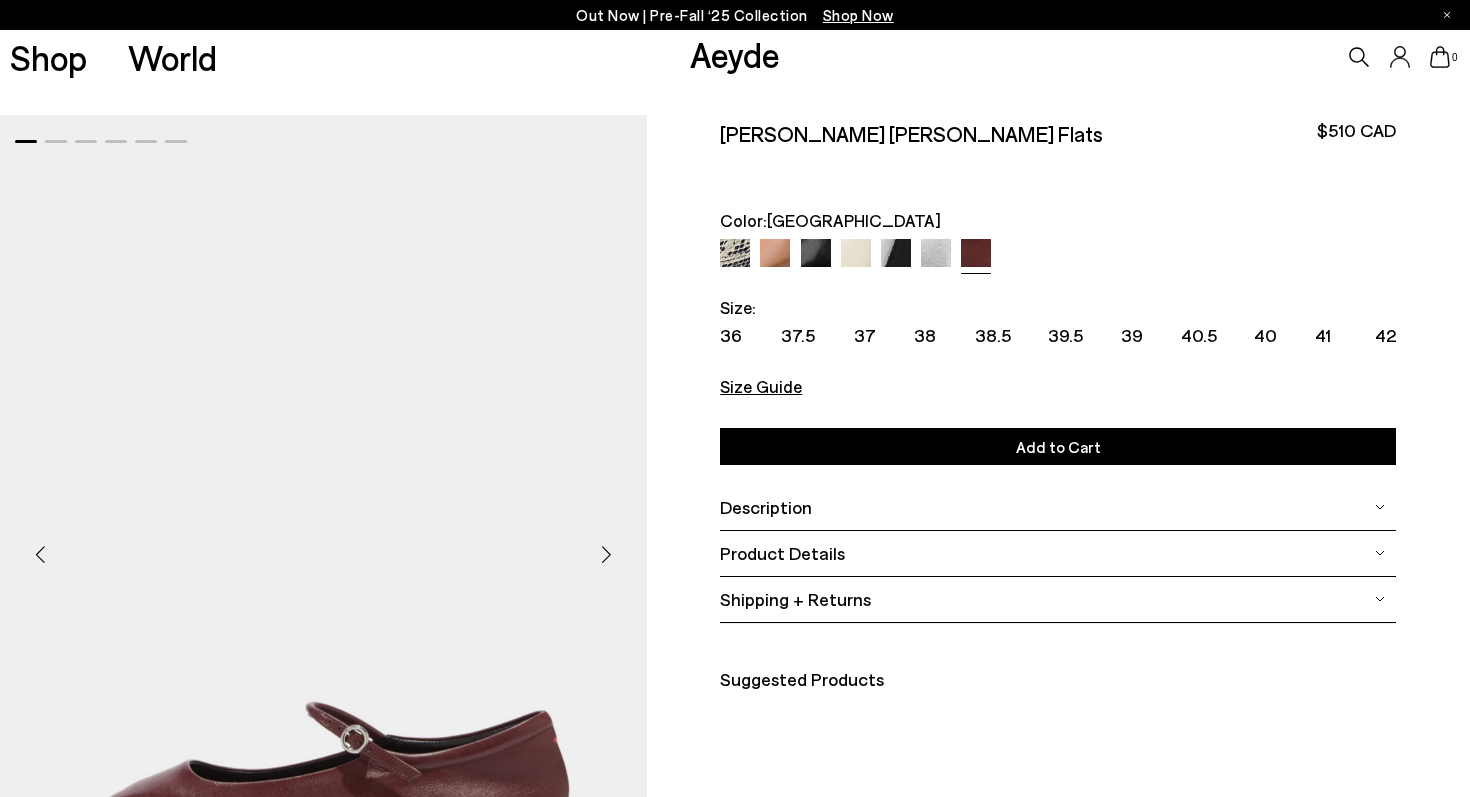 scroll, scrollTop: 0, scrollLeft: 0, axis: both 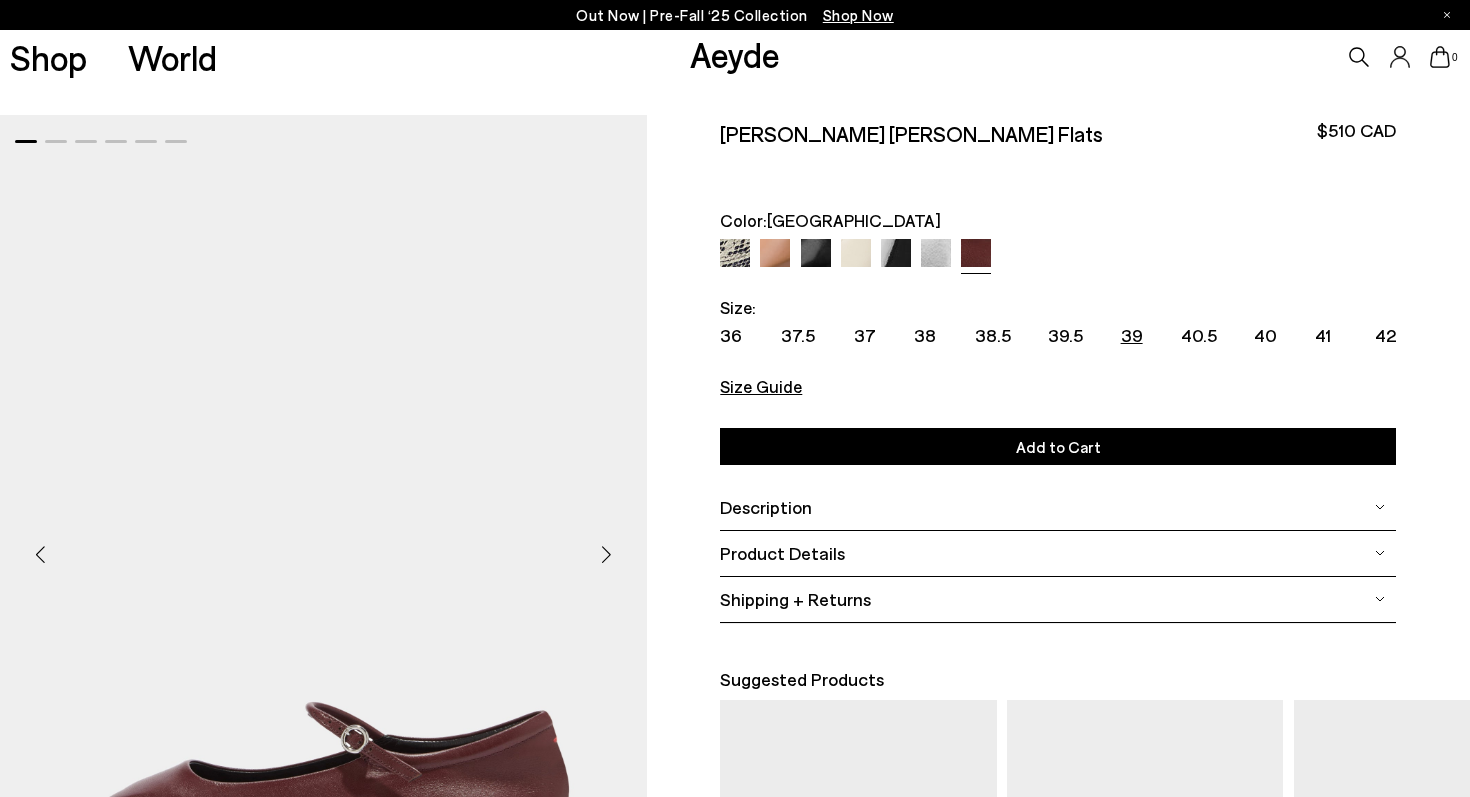 click on "39" at bounding box center [1132, 335] 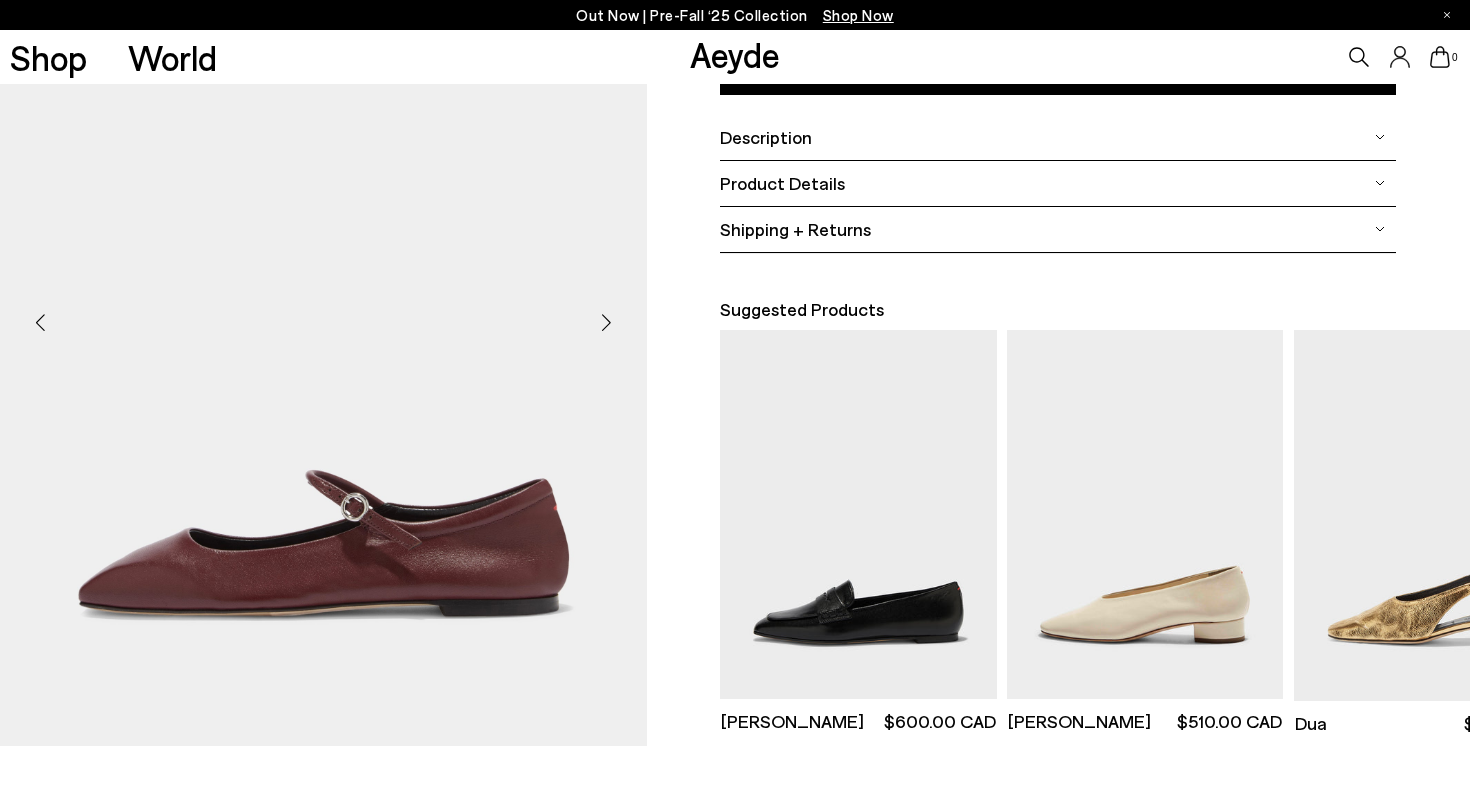 scroll, scrollTop: 429, scrollLeft: 0, axis: vertical 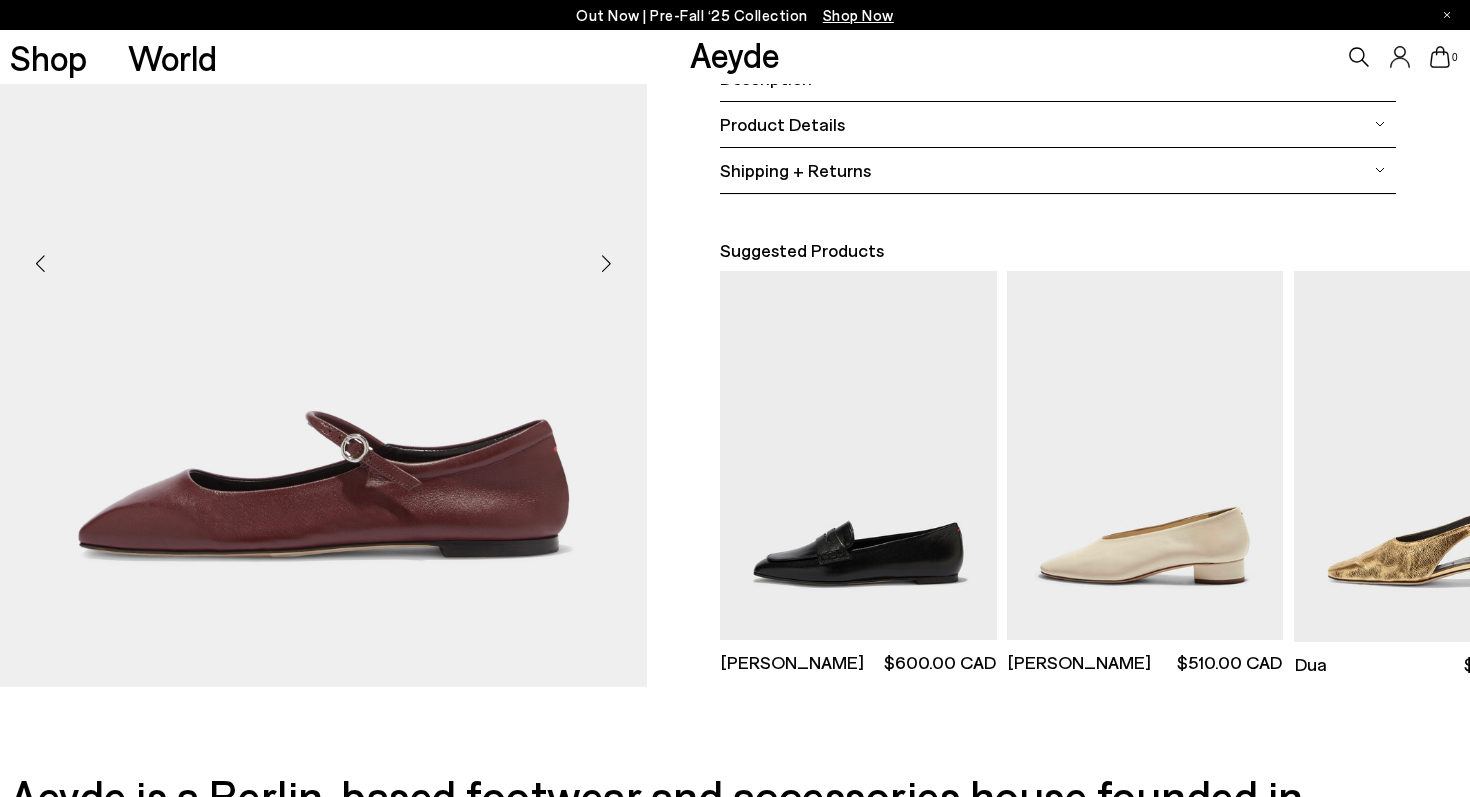 click on "Shipping + Returns" at bounding box center (795, 170) 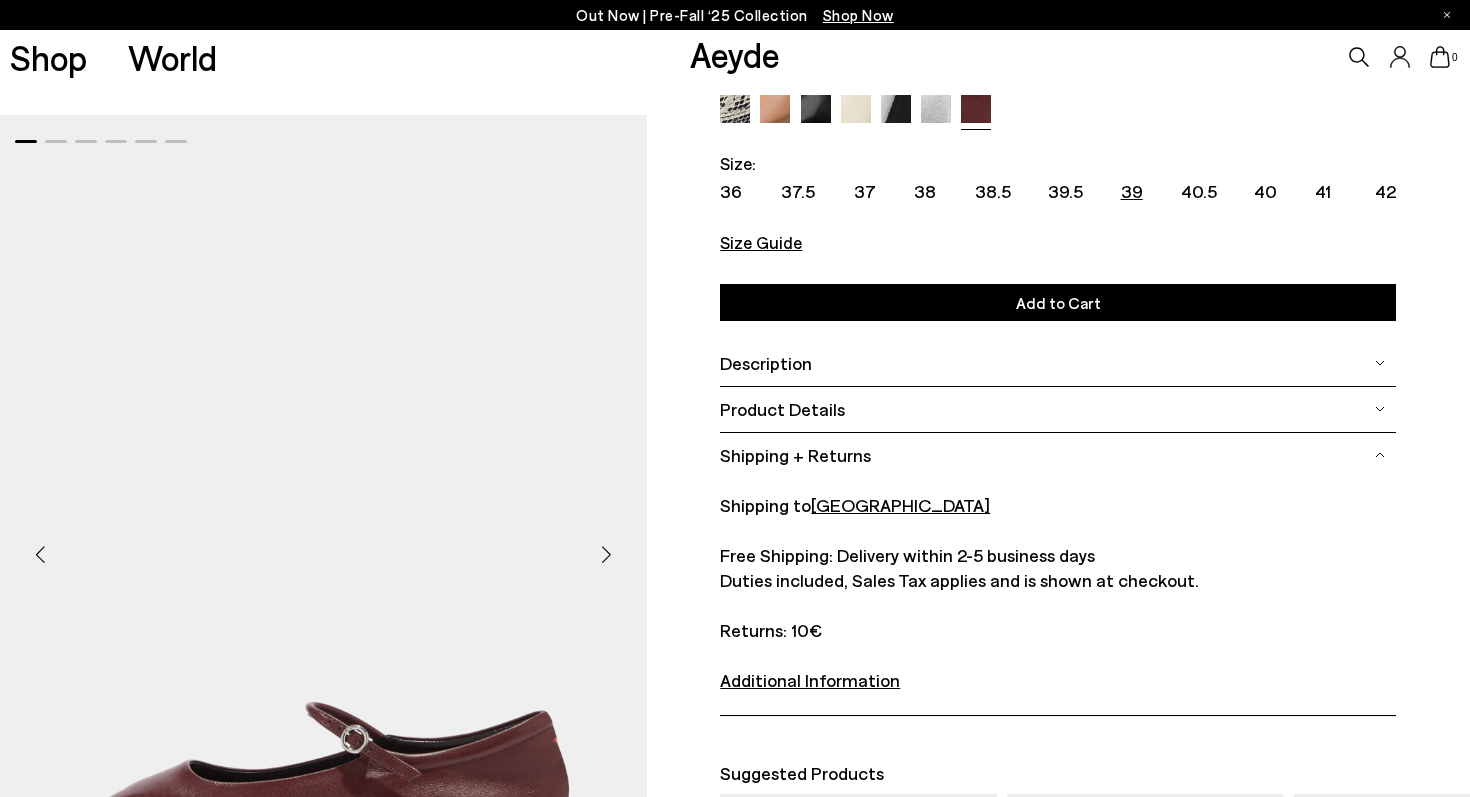 scroll, scrollTop: 162, scrollLeft: 0, axis: vertical 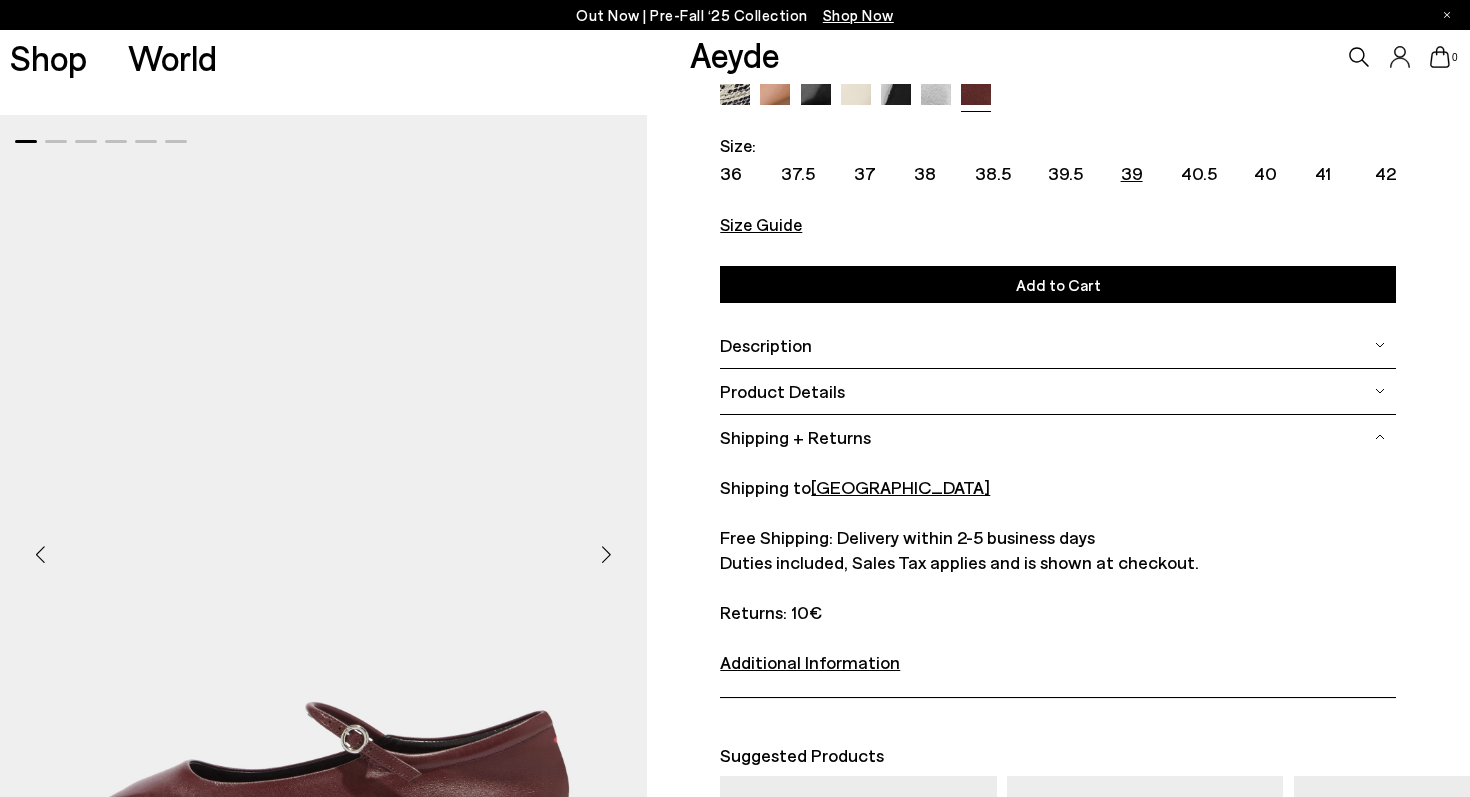 click at bounding box center [607, 554] 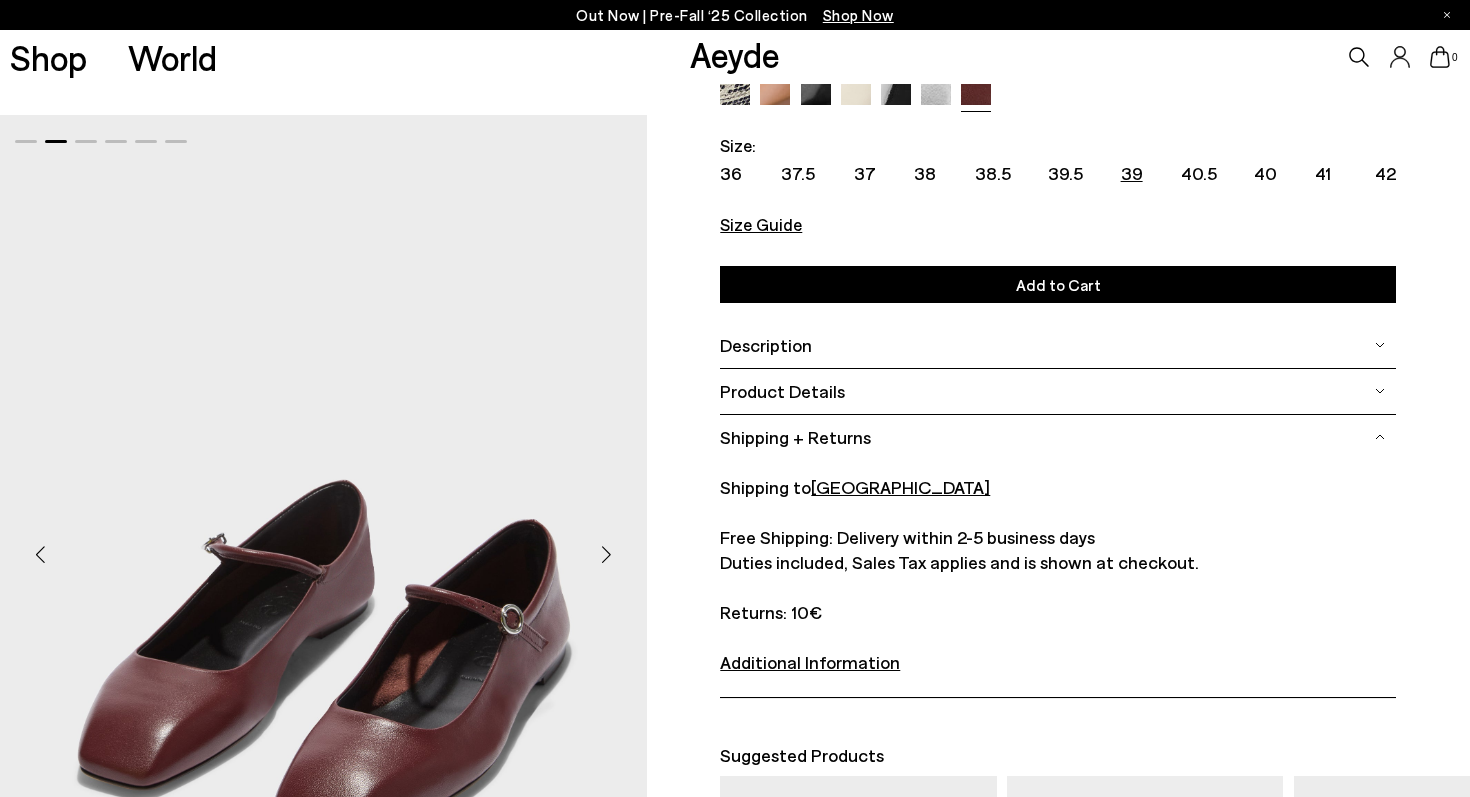 scroll, scrollTop: 211, scrollLeft: 0, axis: vertical 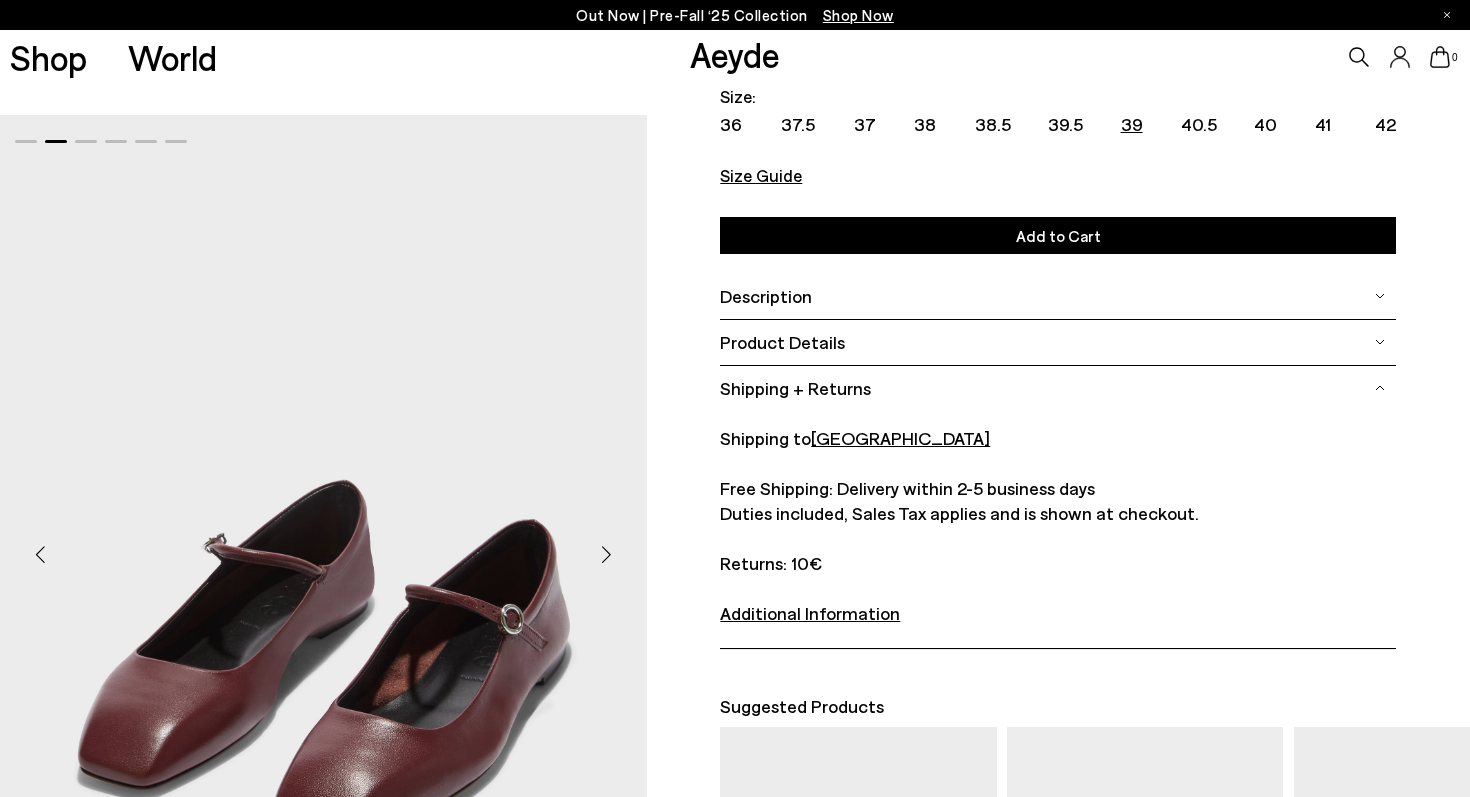 click at bounding box center [607, 554] 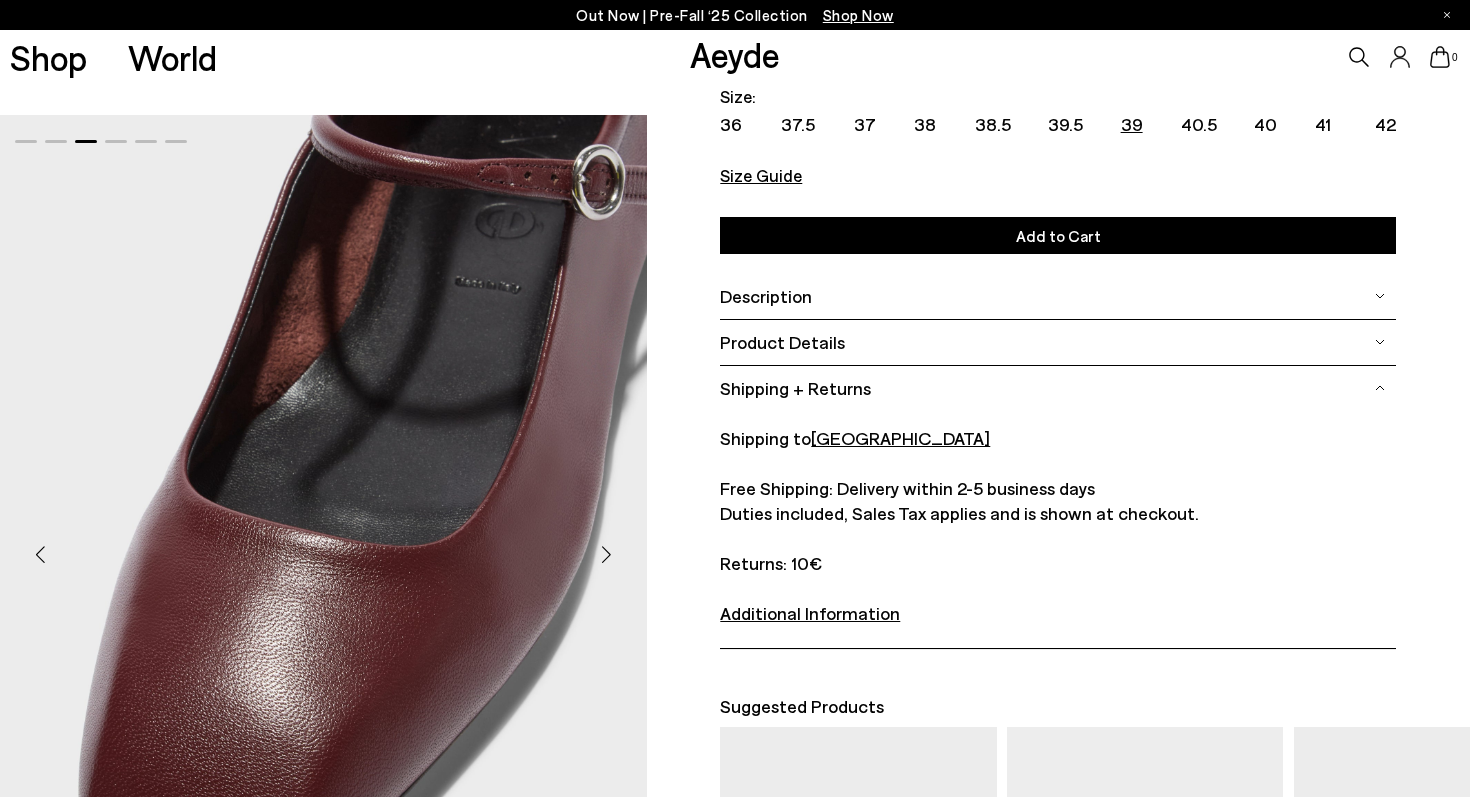click at bounding box center [607, 554] 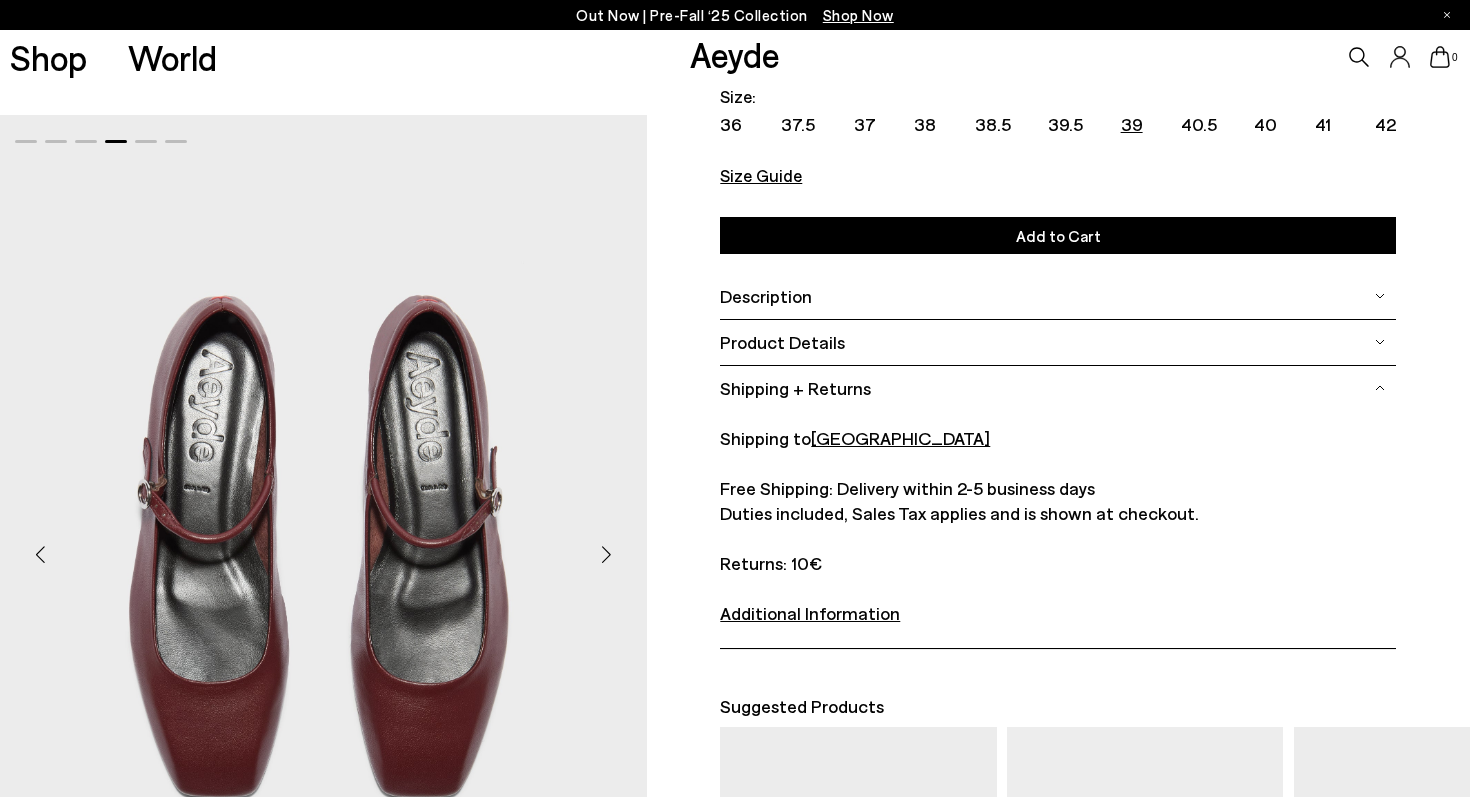 click at bounding box center [607, 554] 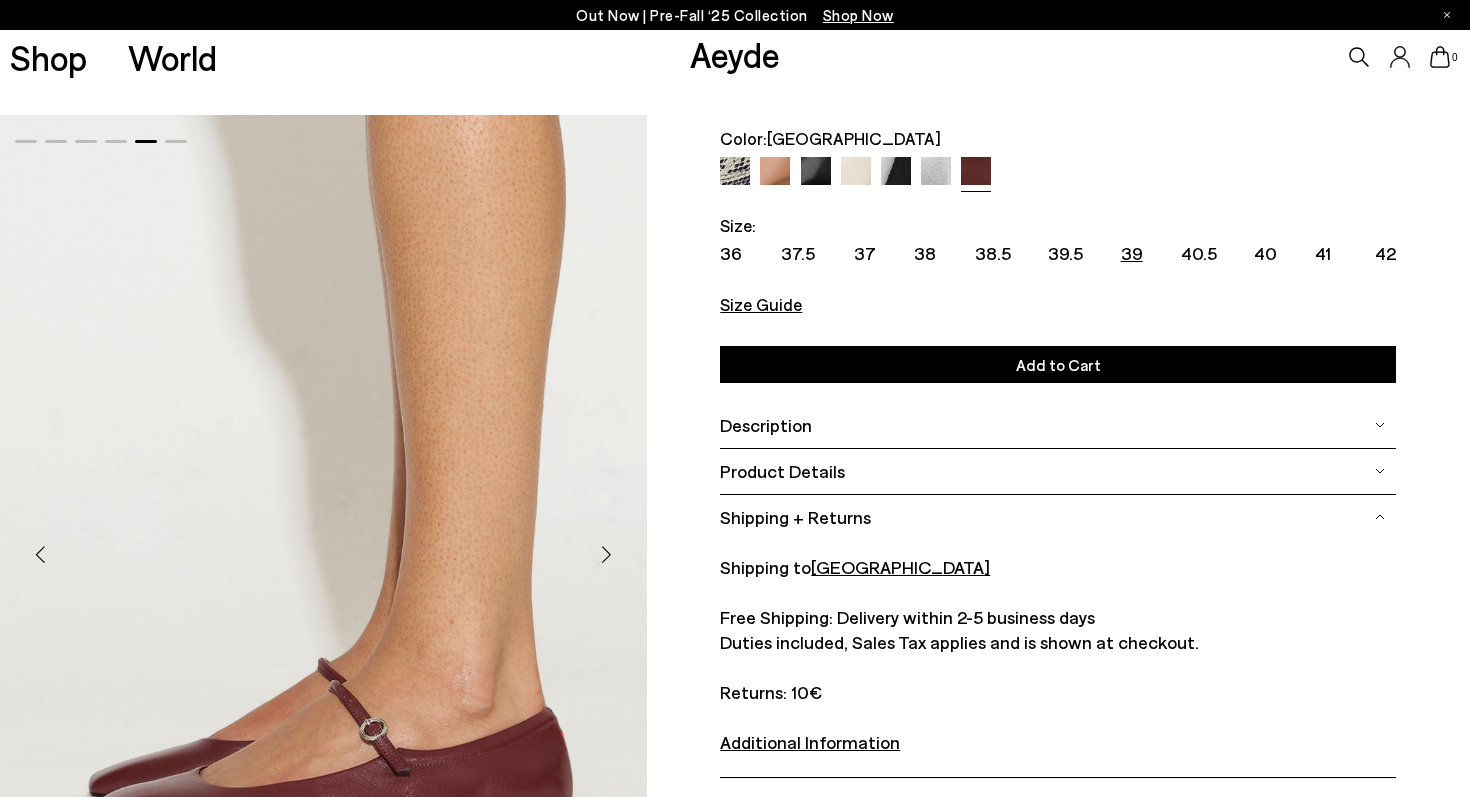 scroll, scrollTop: 0, scrollLeft: 0, axis: both 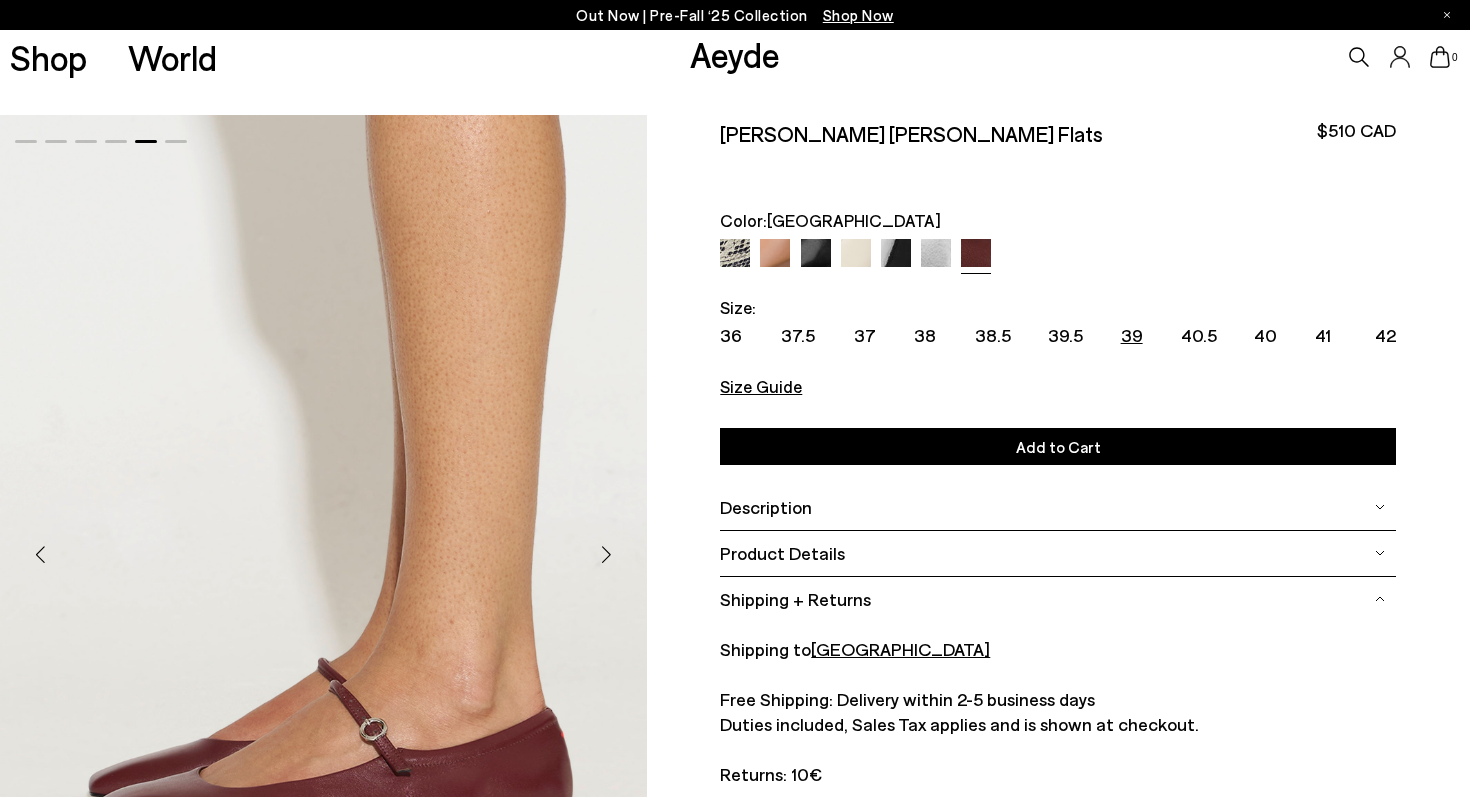 click at bounding box center [936, 254] 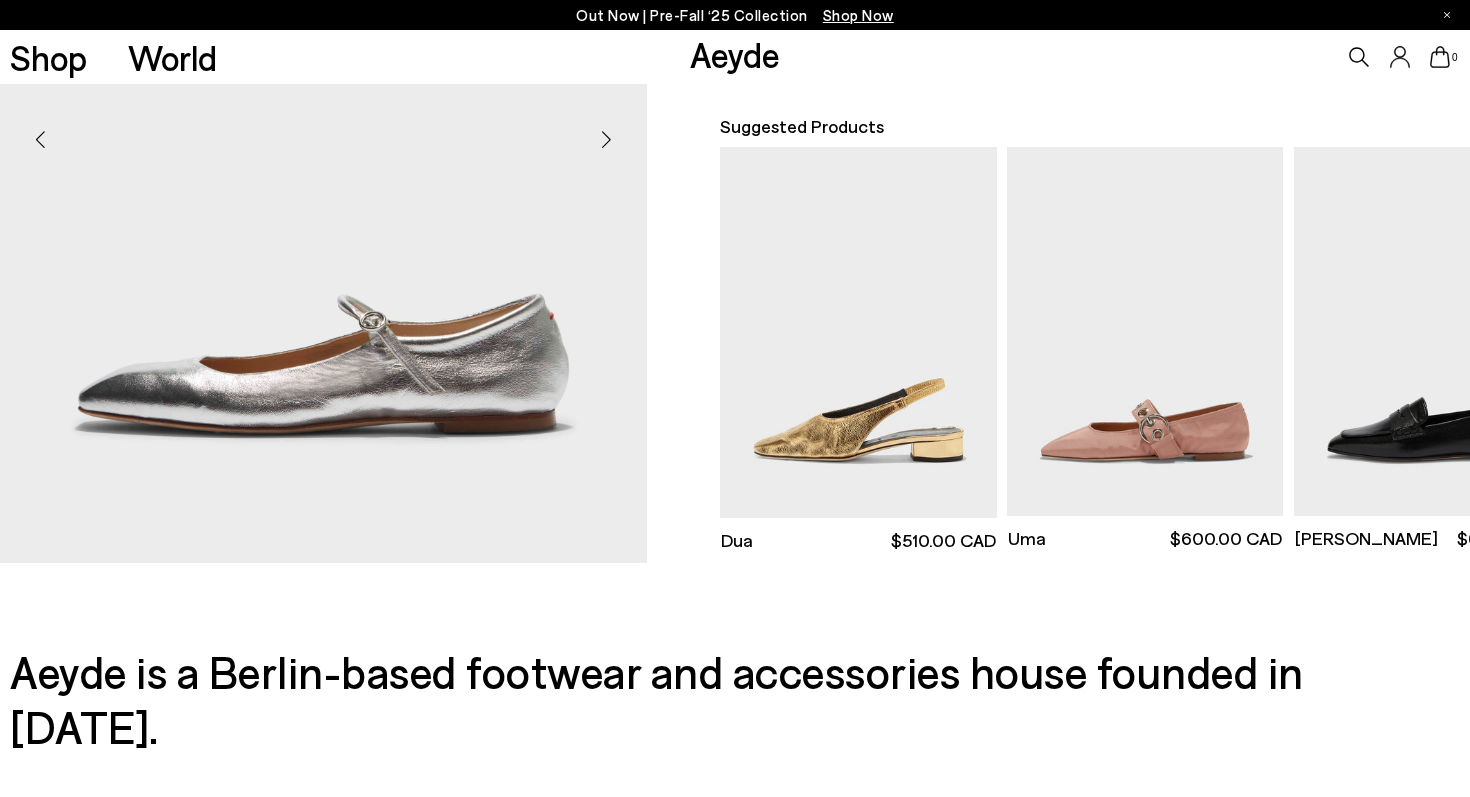 scroll, scrollTop: 673, scrollLeft: 0, axis: vertical 